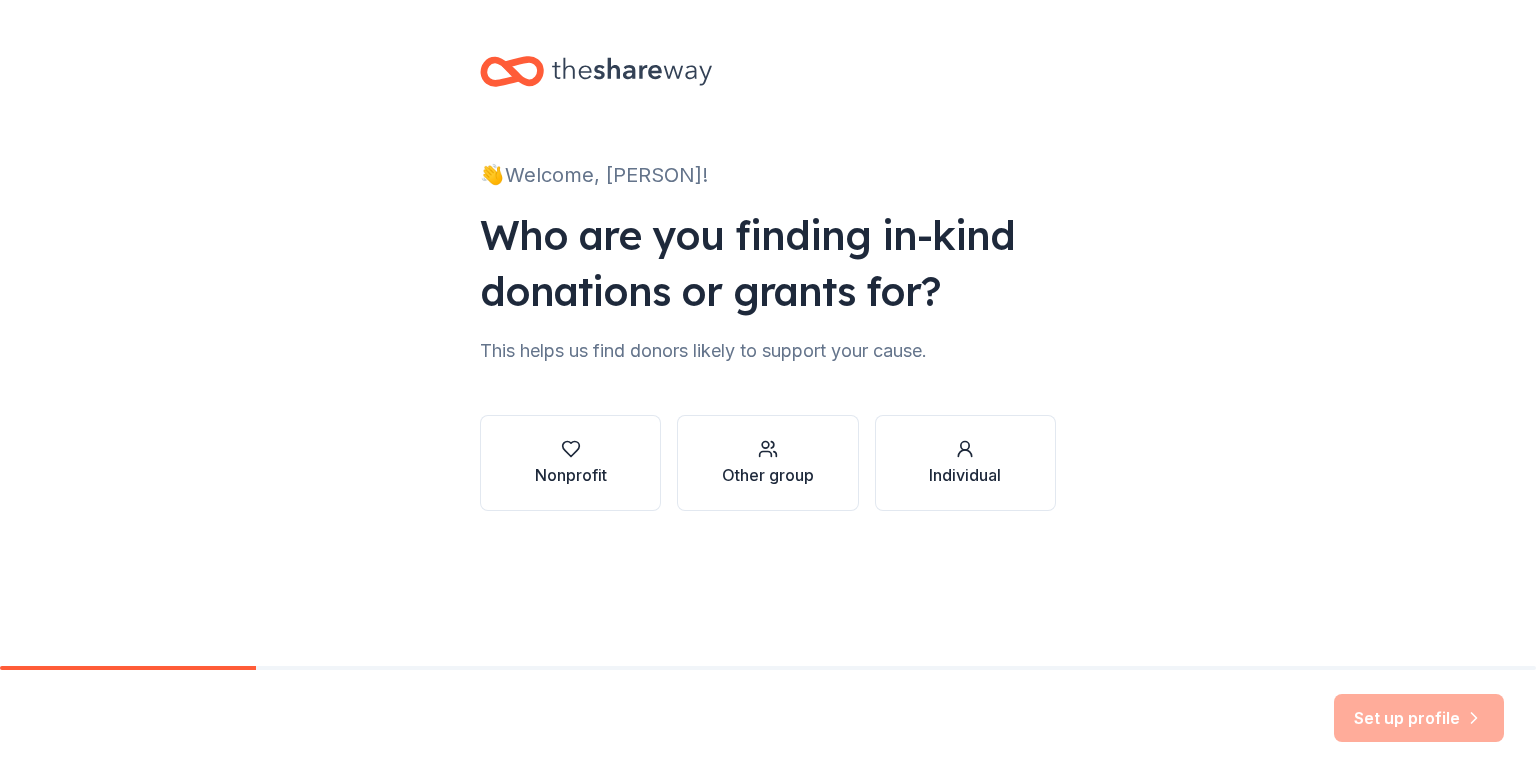 scroll, scrollTop: 0, scrollLeft: 0, axis: both 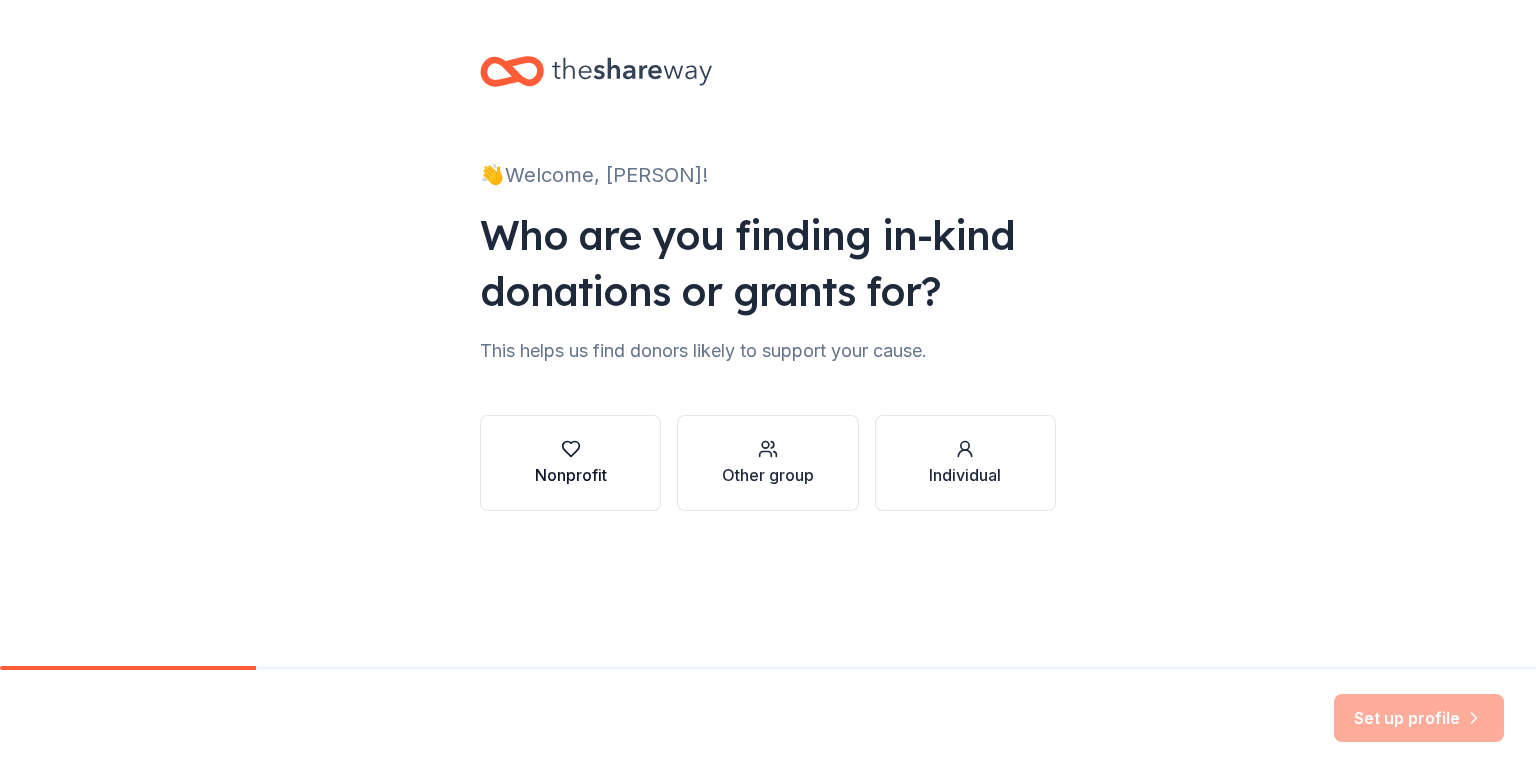 click at bounding box center (571, 449) 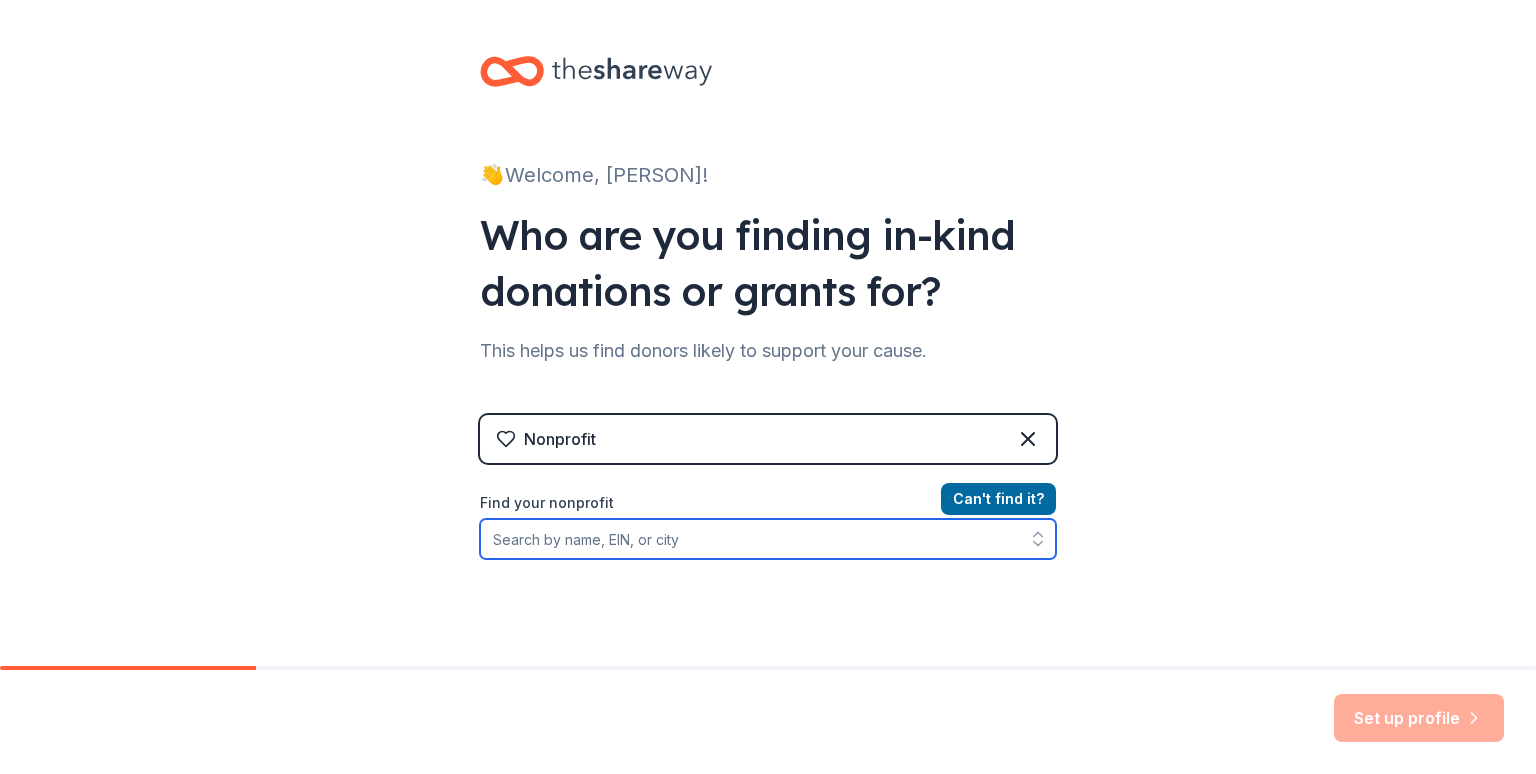 click on "Find your nonprofit" at bounding box center (768, 539) 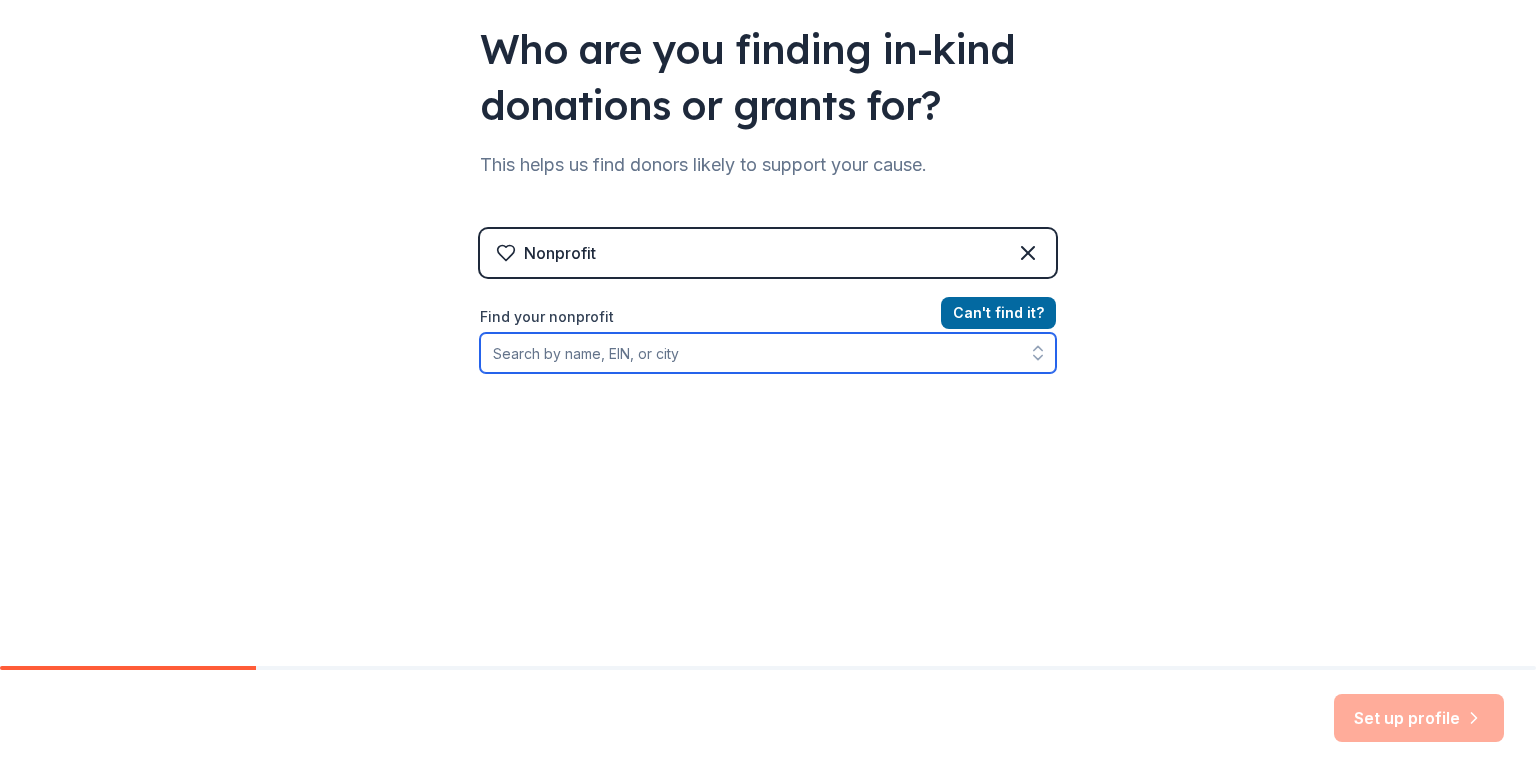 scroll, scrollTop: 187, scrollLeft: 0, axis: vertical 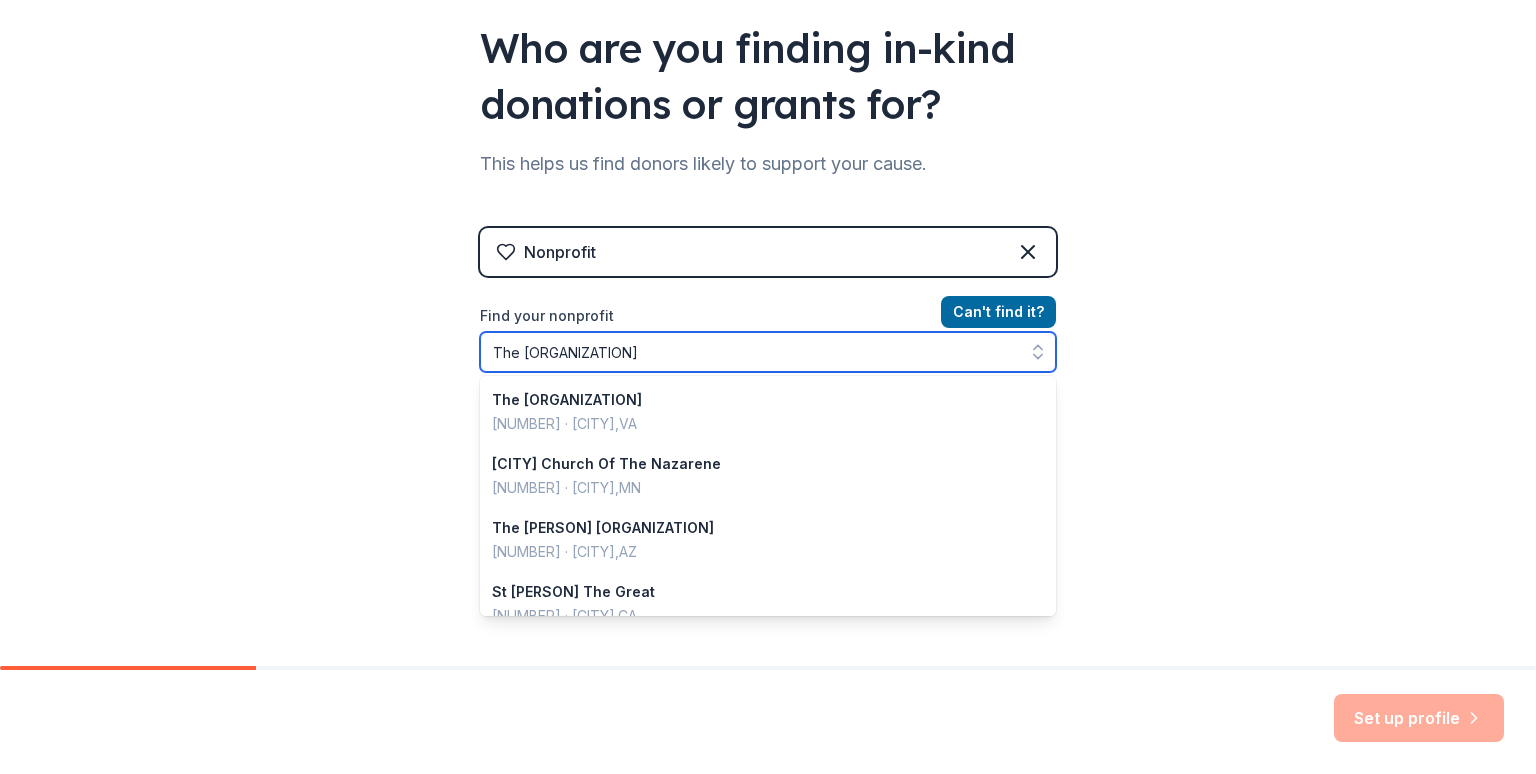 type on "The [ORGANIZATION]" 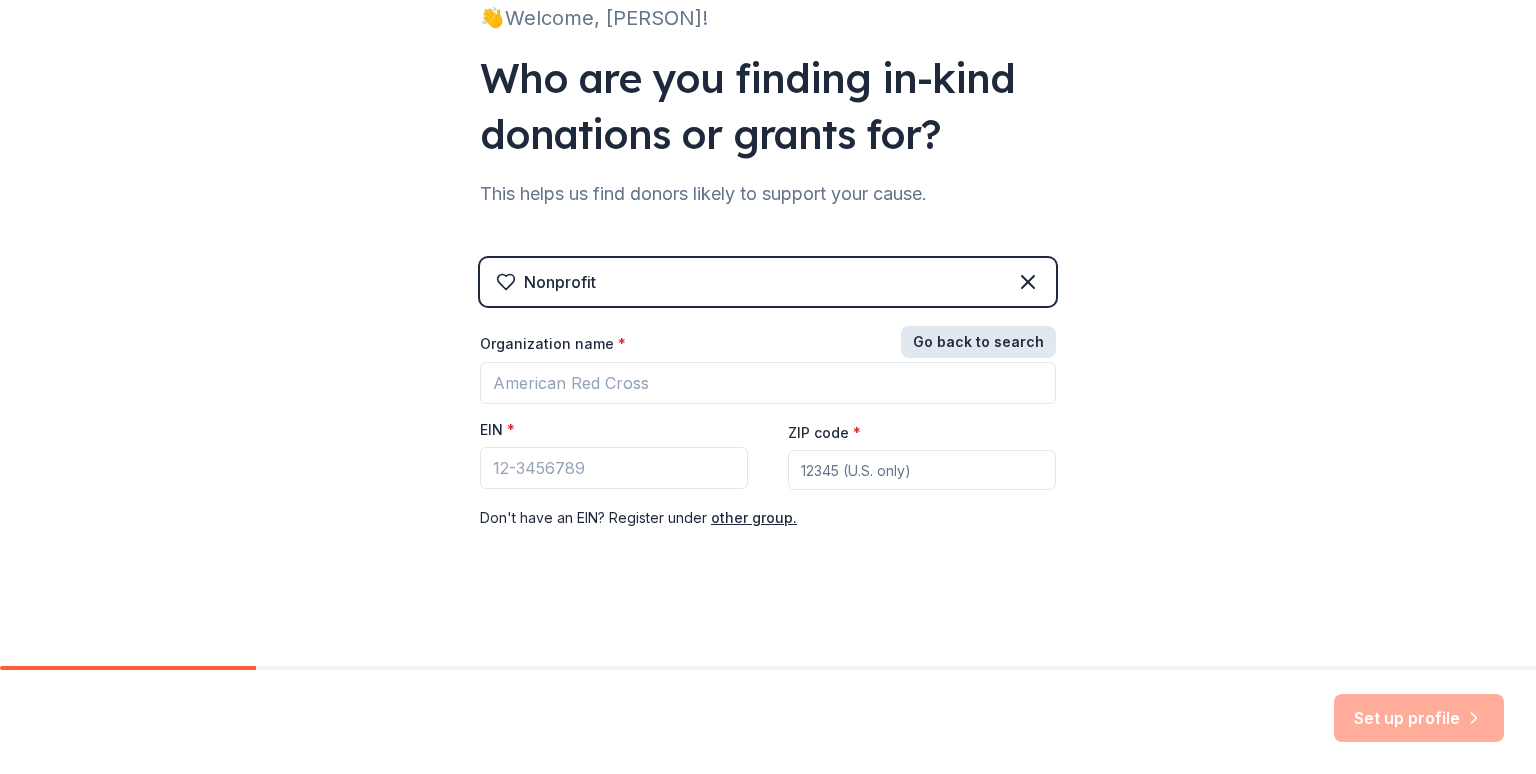 scroll, scrollTop: 157, scrollLeft: 0, axis: vertical 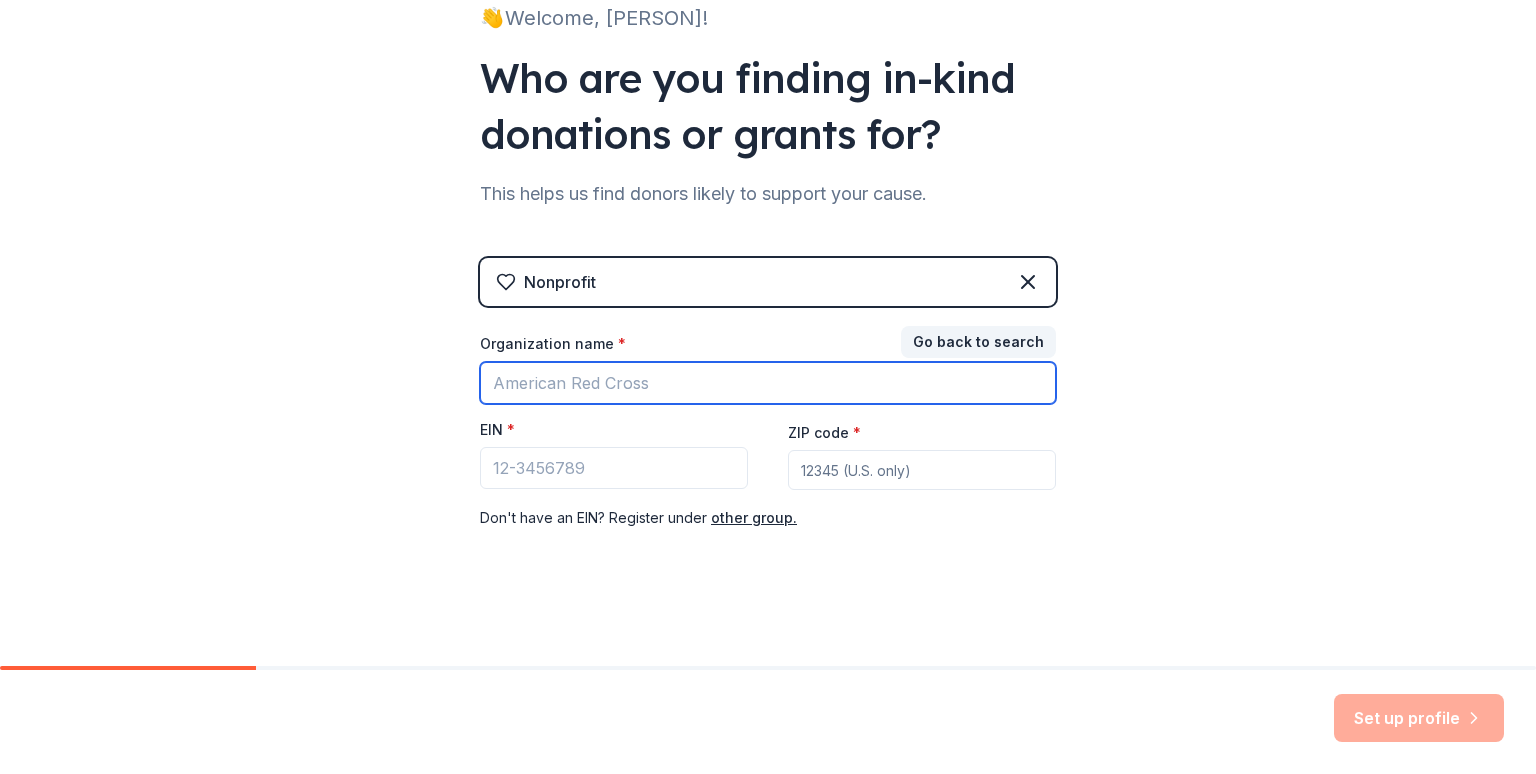 click on "Organization name *" at bounding box center [768, 383] 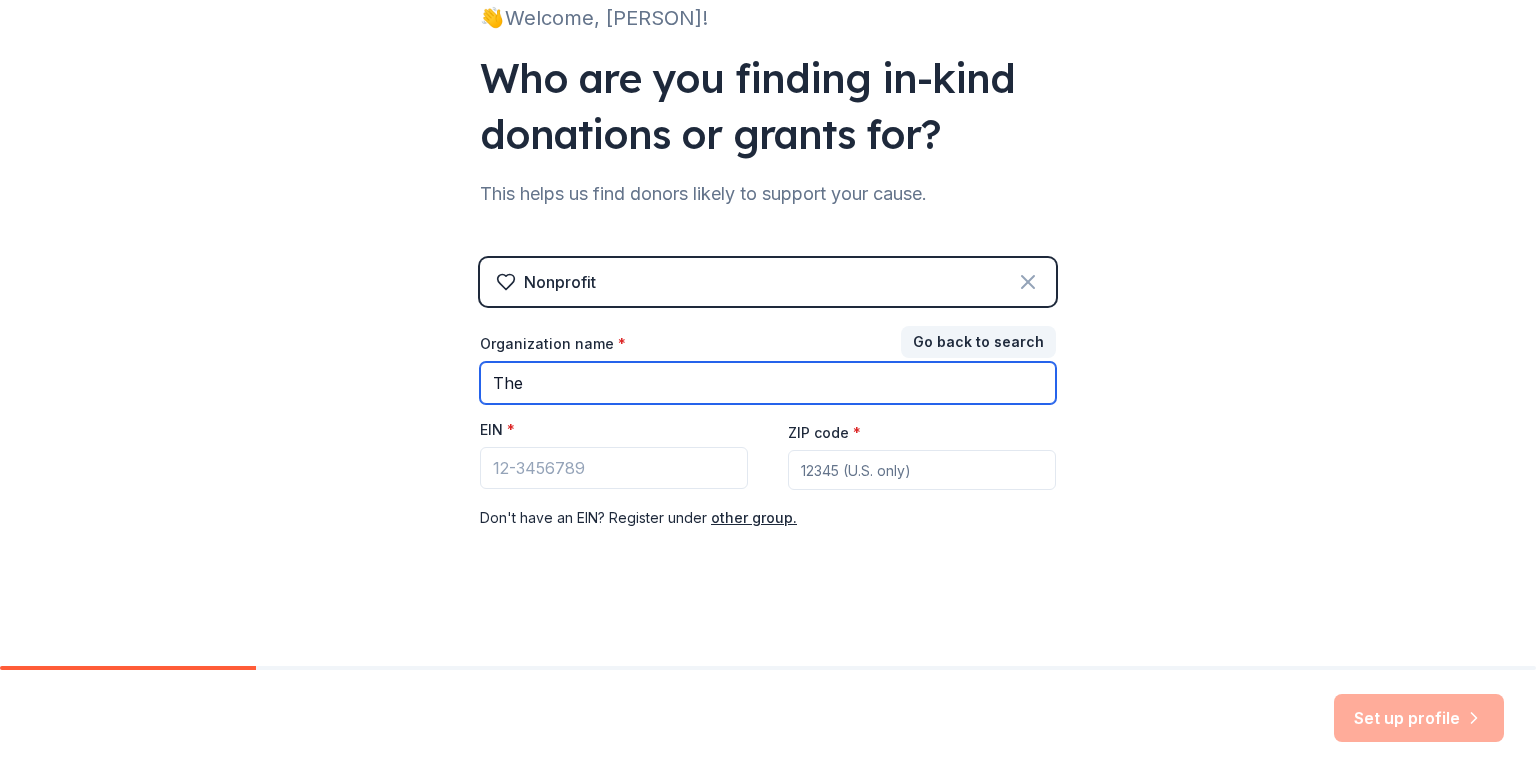 type on "The" 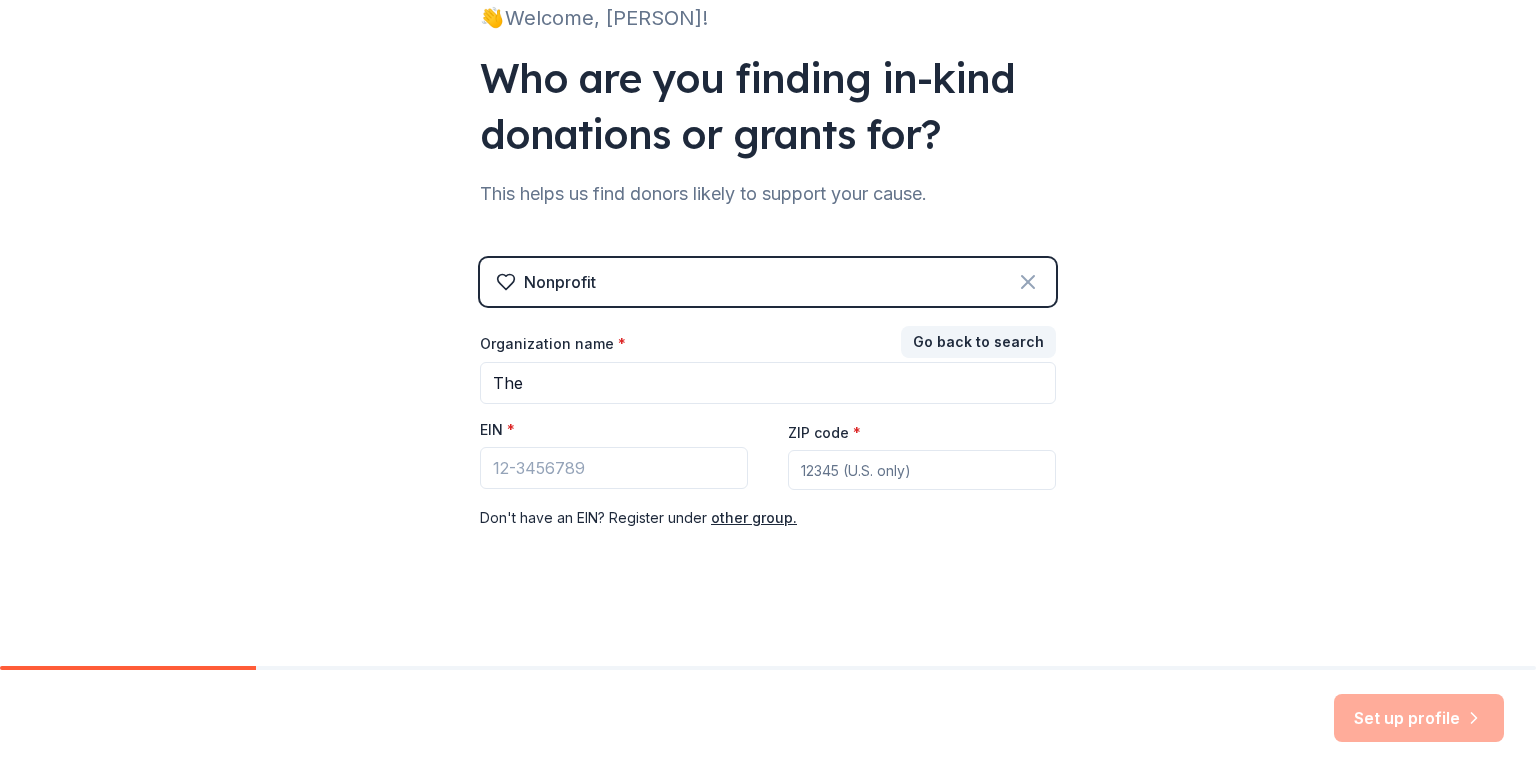 click 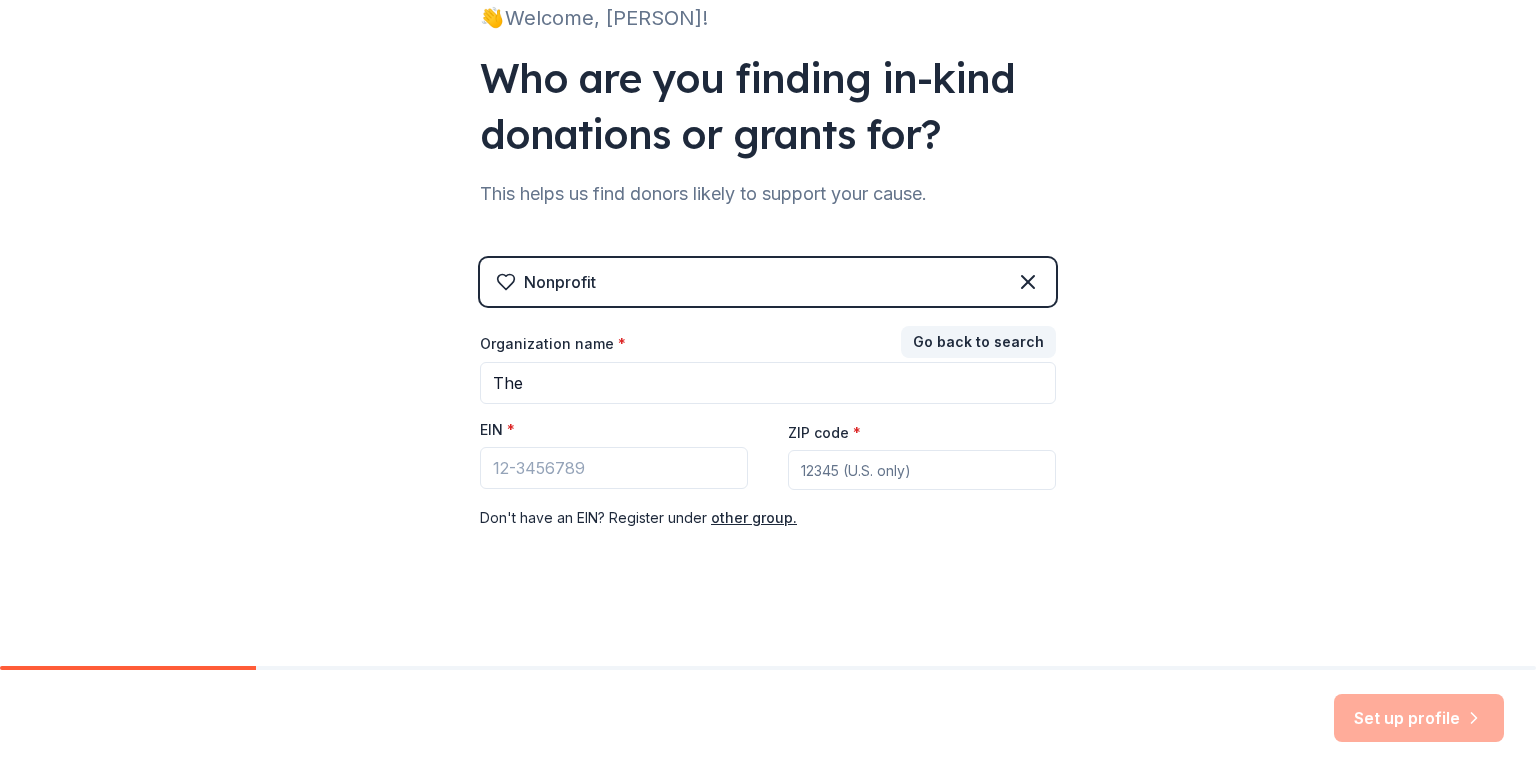 scroll, scrollTop: 0, scrollLeft: 0, axis: both 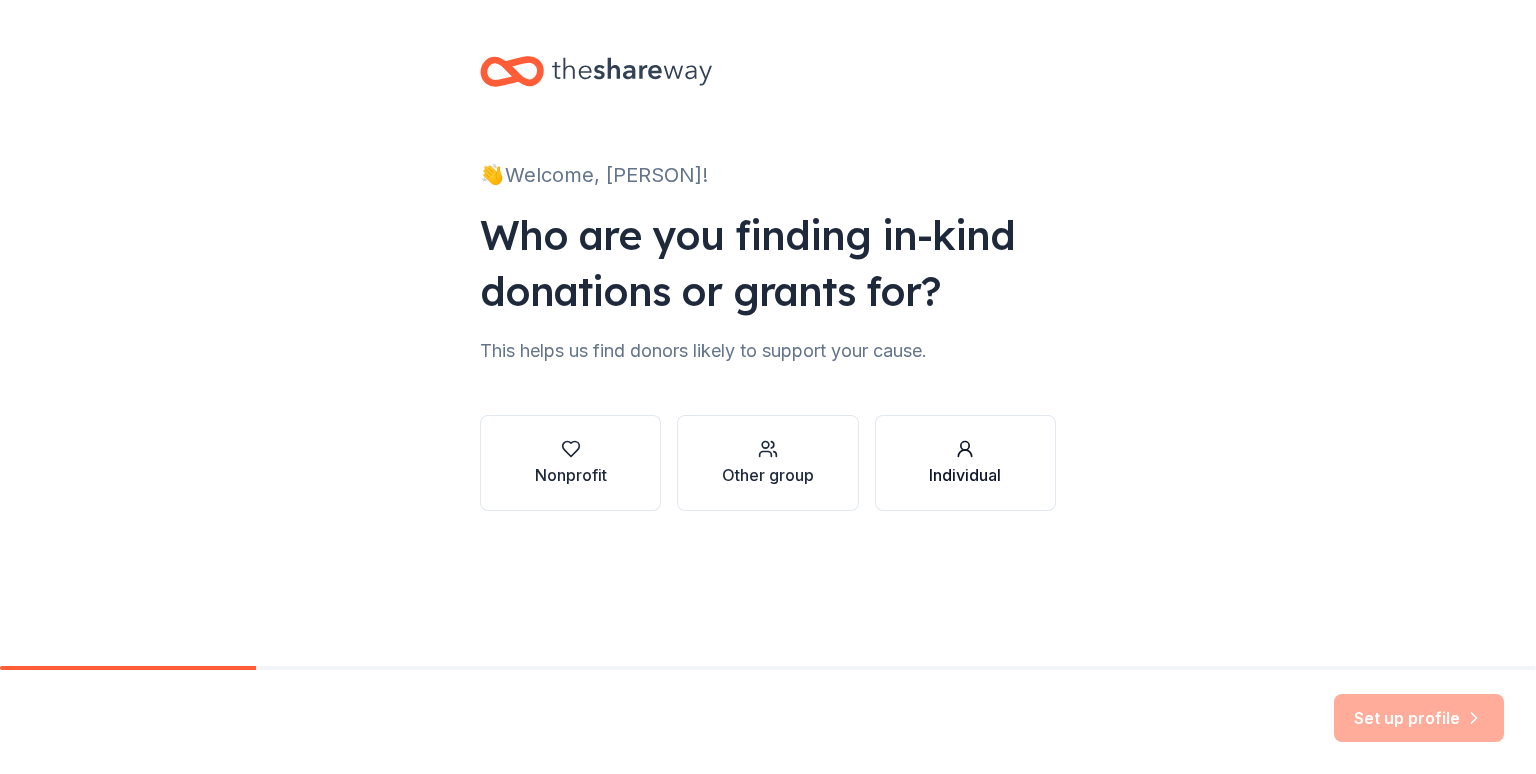click 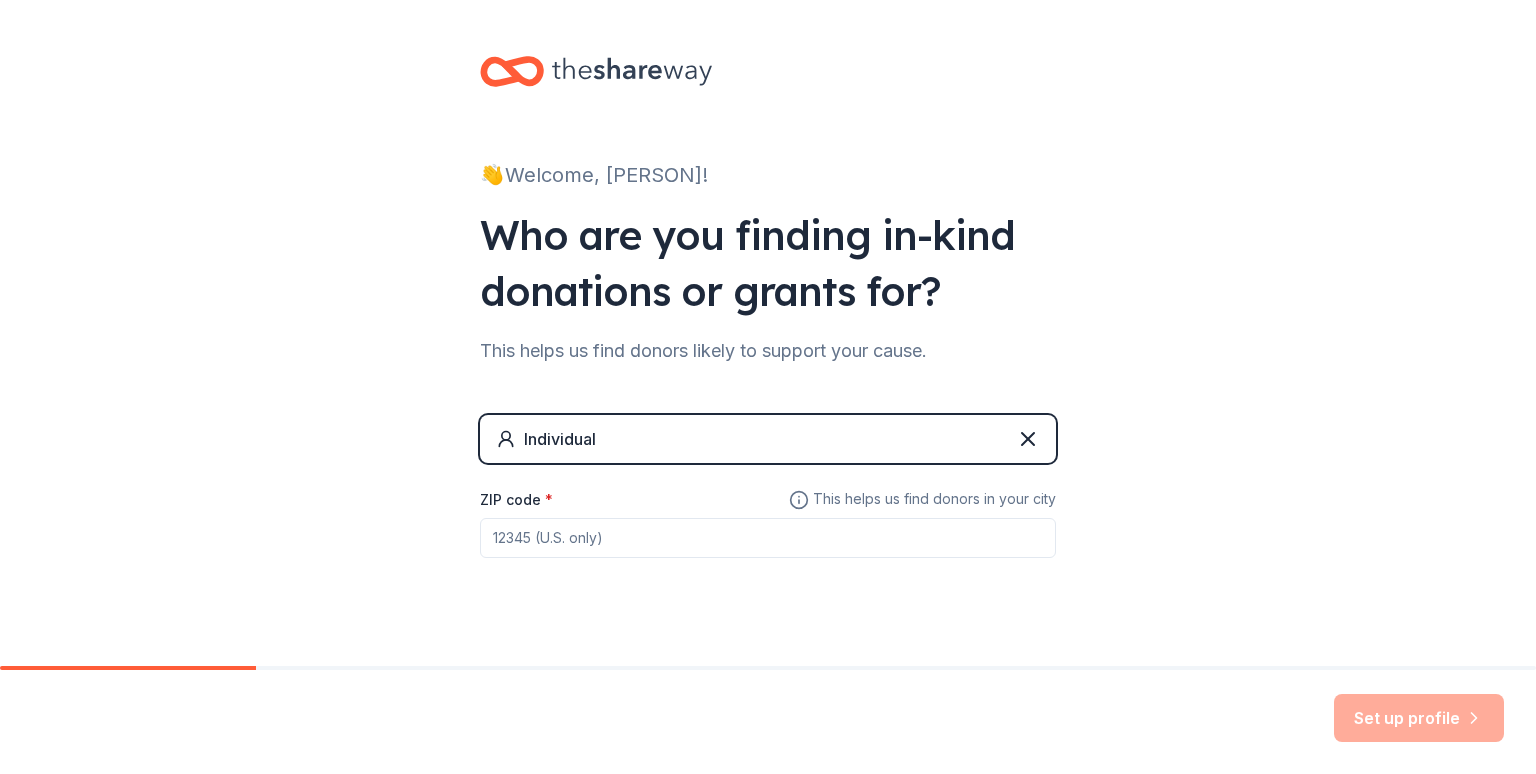 click on "ZIP code *" at bounding box center [768, 538] 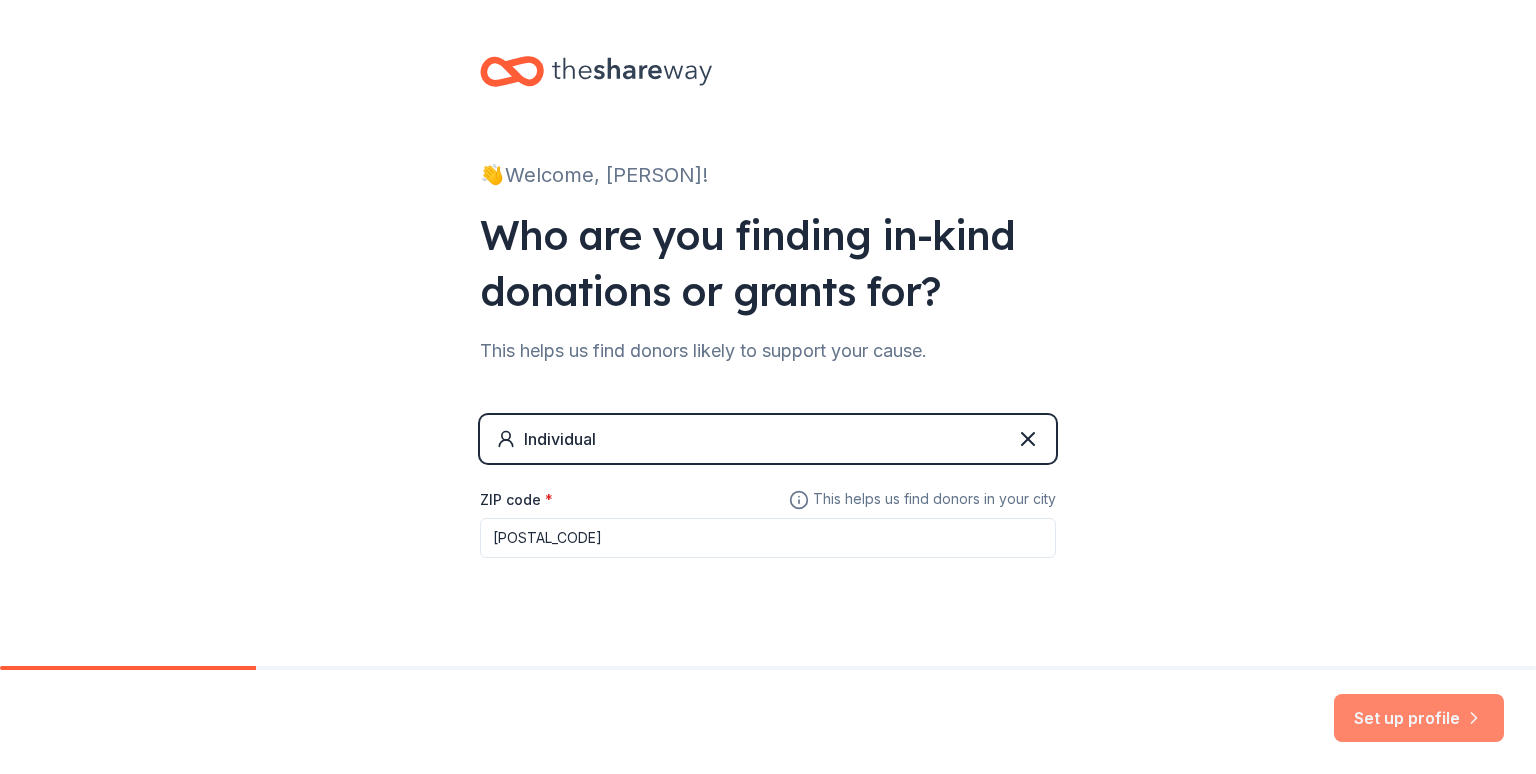 type on "[POSTAL_CODE]" 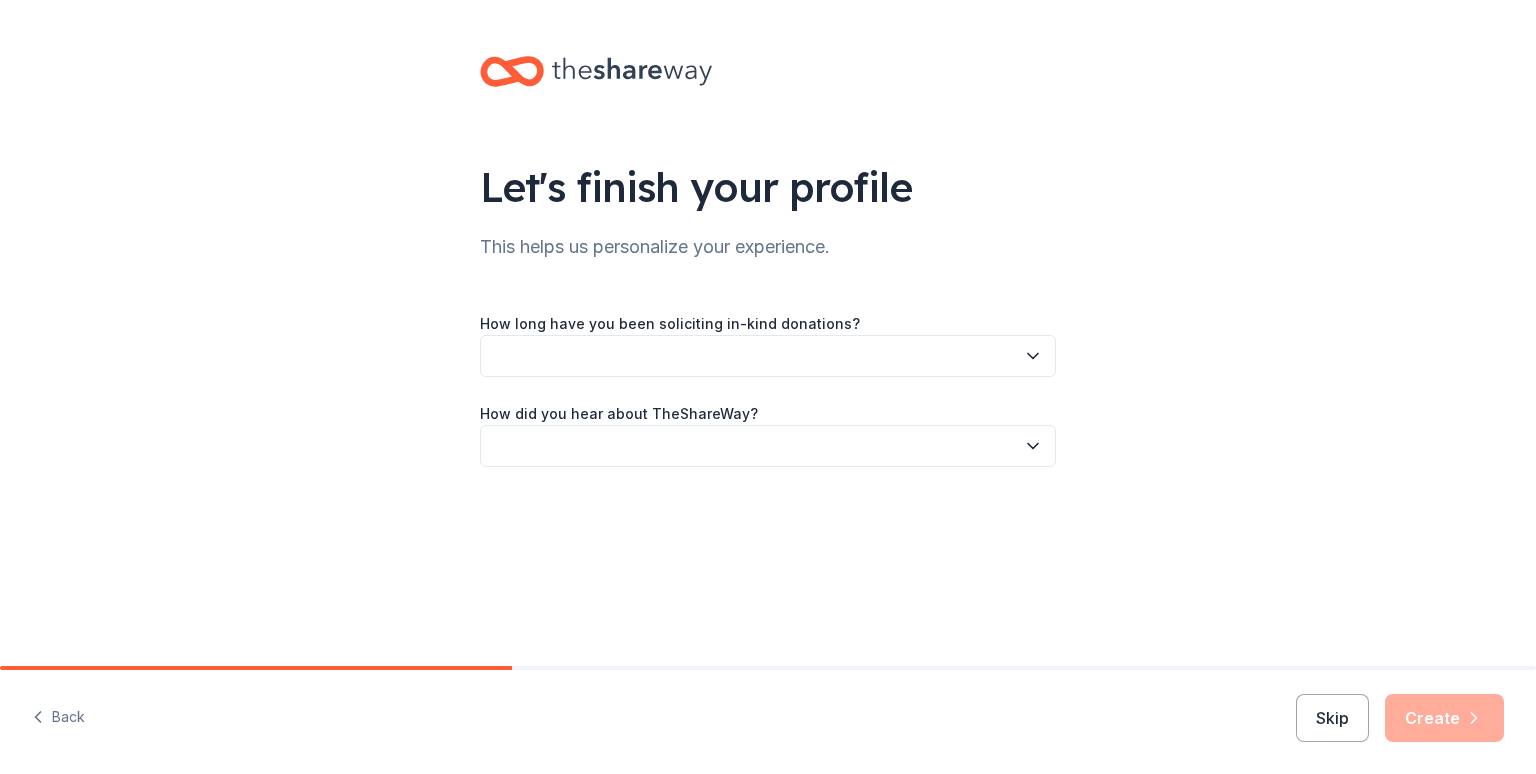 click at bounding box center (768, 356) 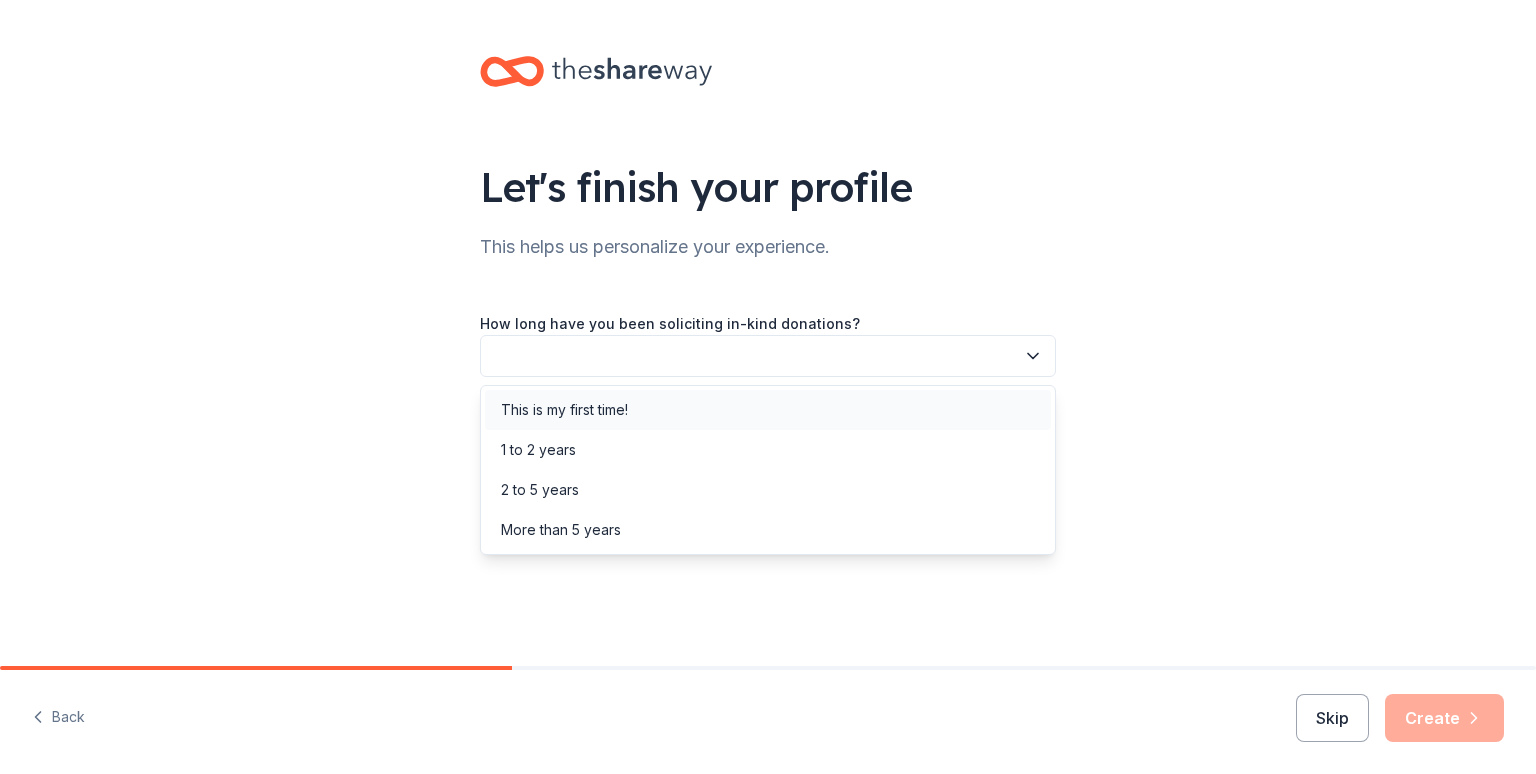 click on "This is my first time!" at bounding box center [768, 410] 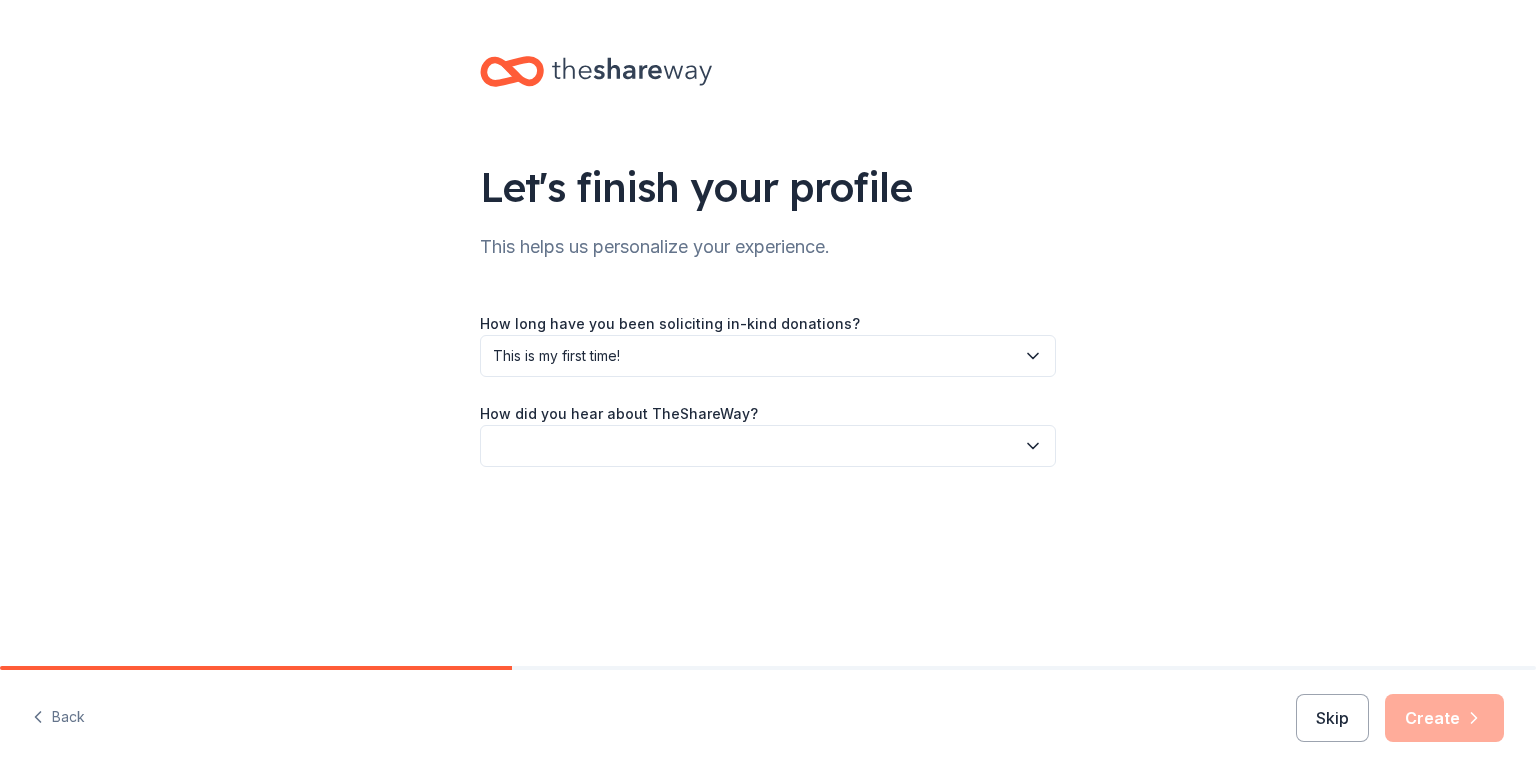 click at bounding box center (768, 446) 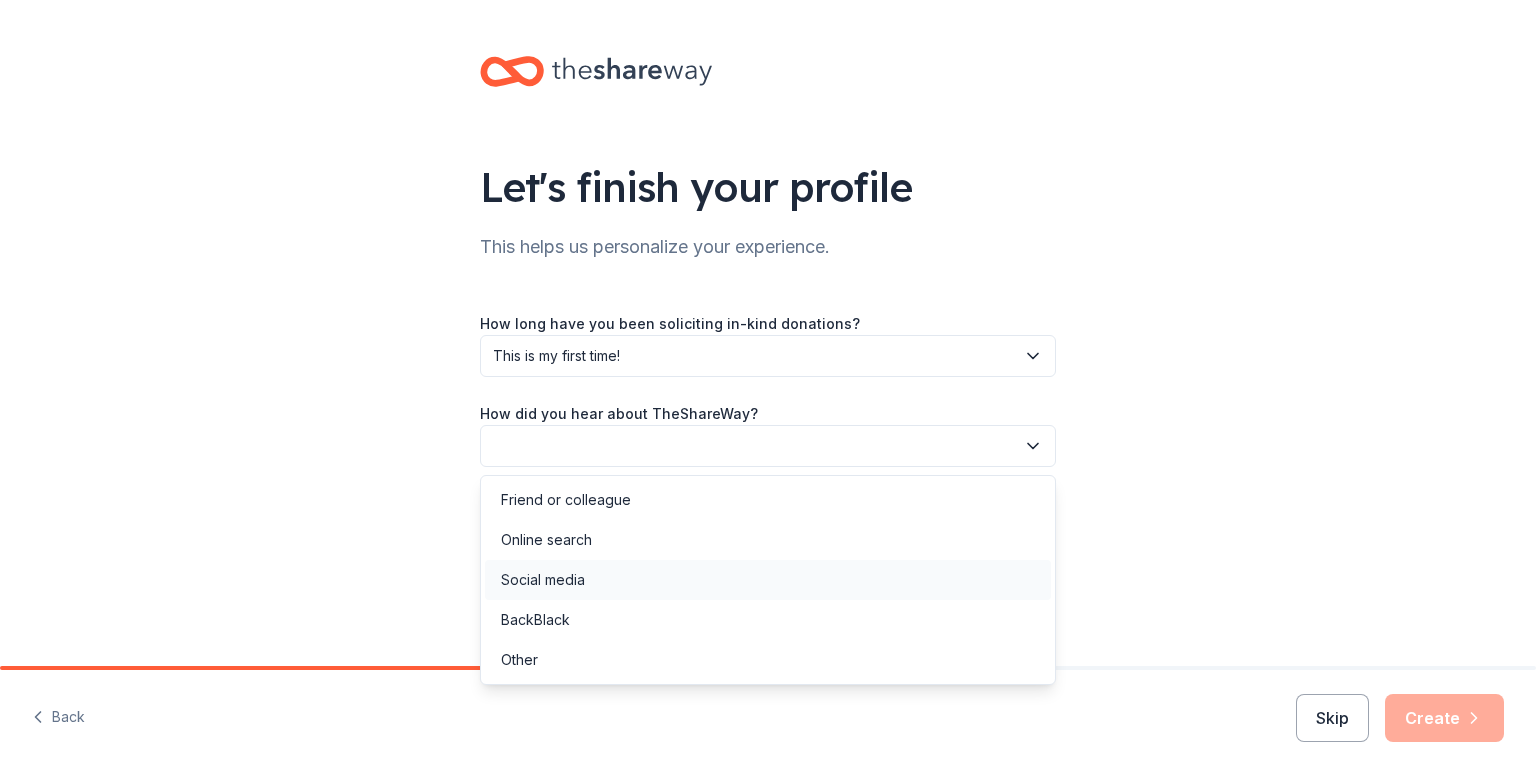 click on "Social media" at bounding box center [768, 580] 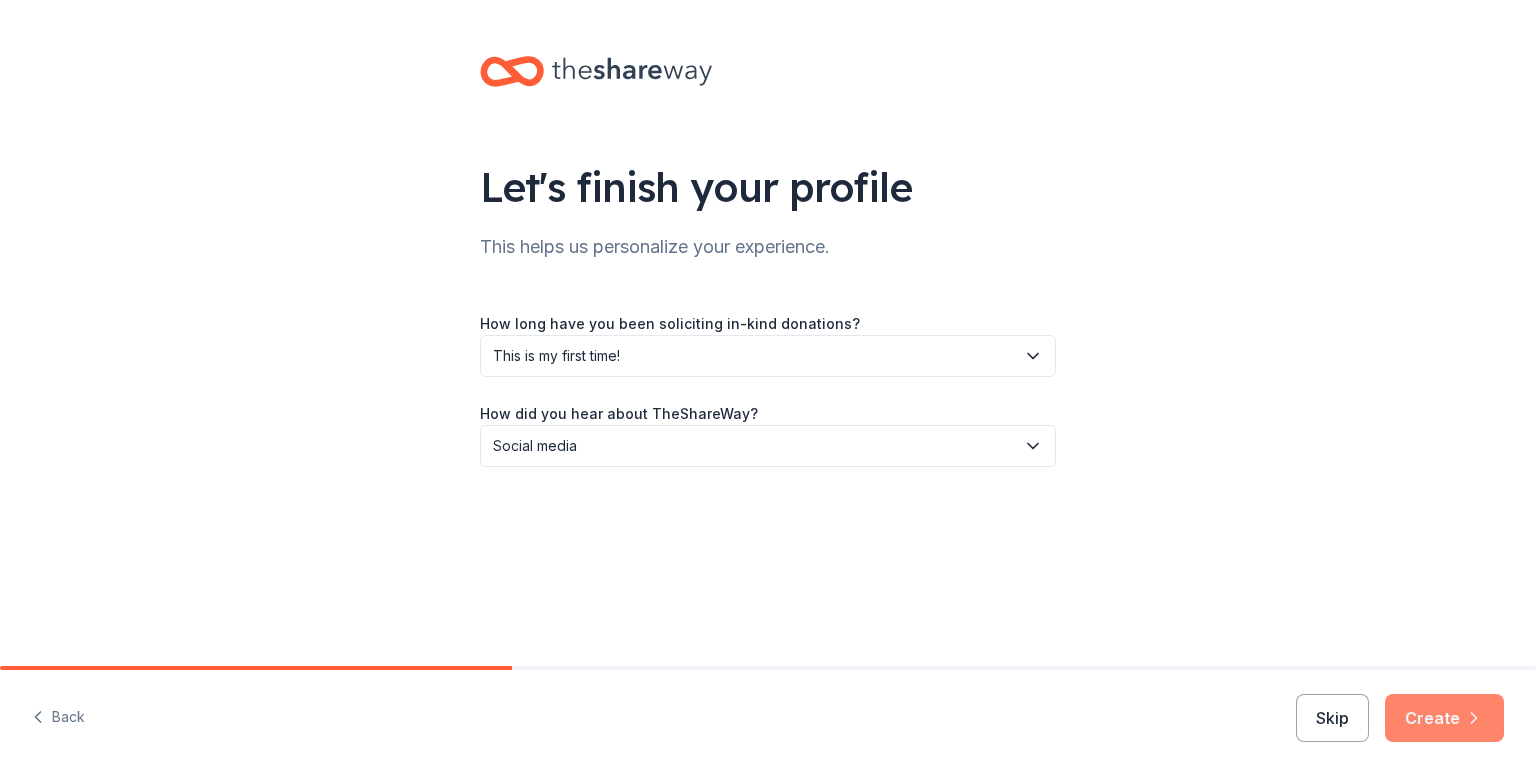 click on "Create" at bounding box center (1444, 718) 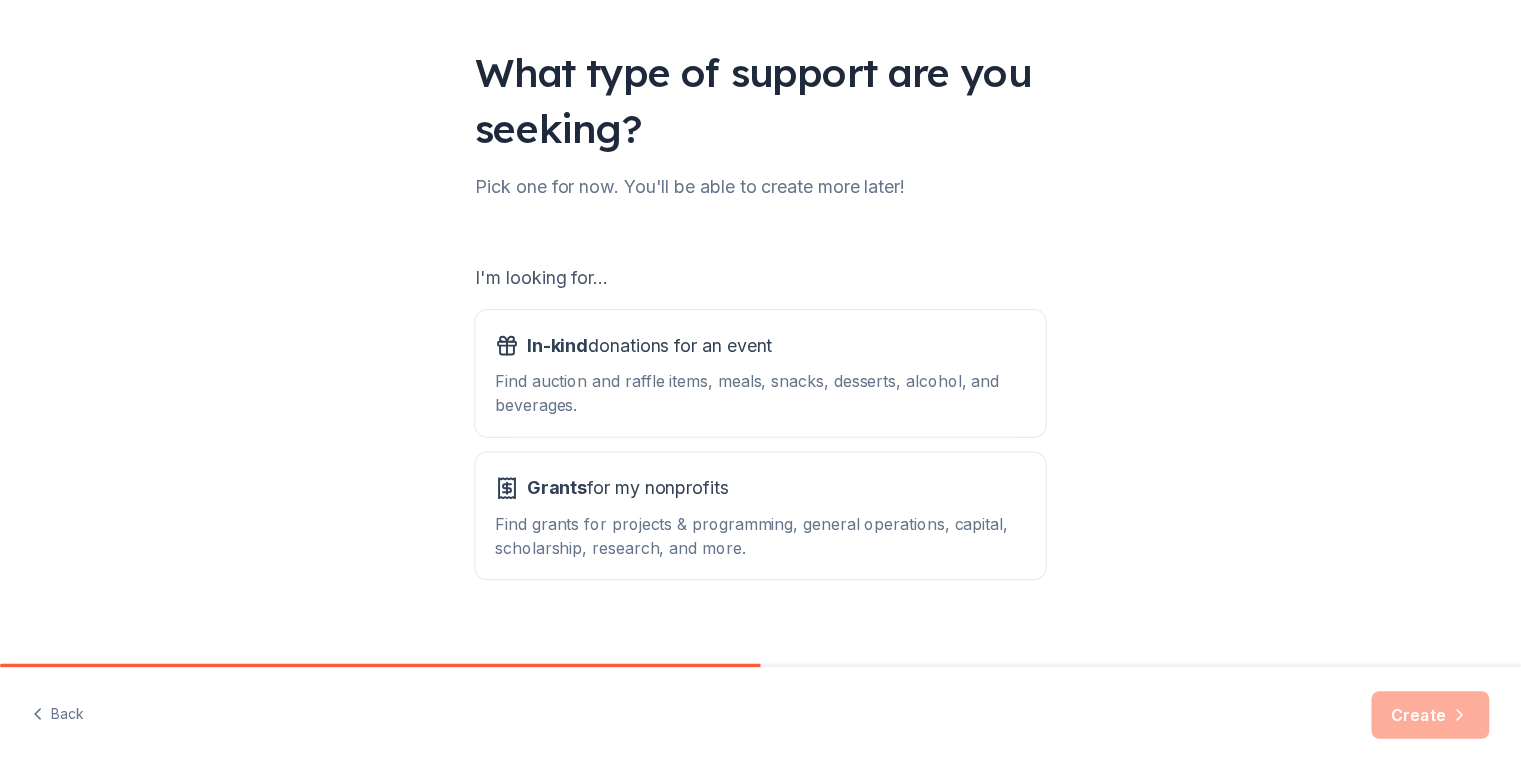 scroll, scrollTop: 141, scrollLeft: 0, axis: vertical 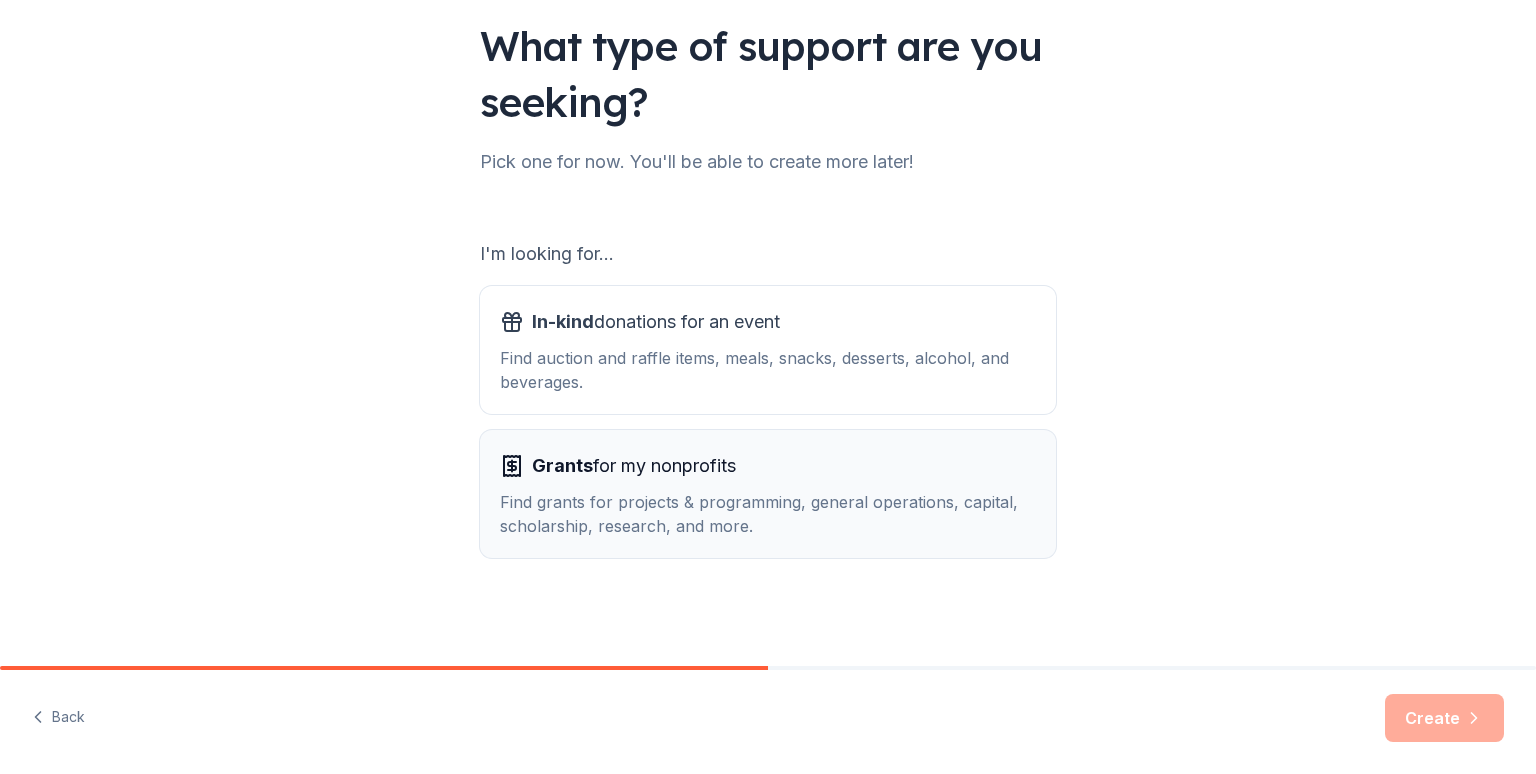 click on "Grants  for my nonprofits" at bounding box center [768, 466] 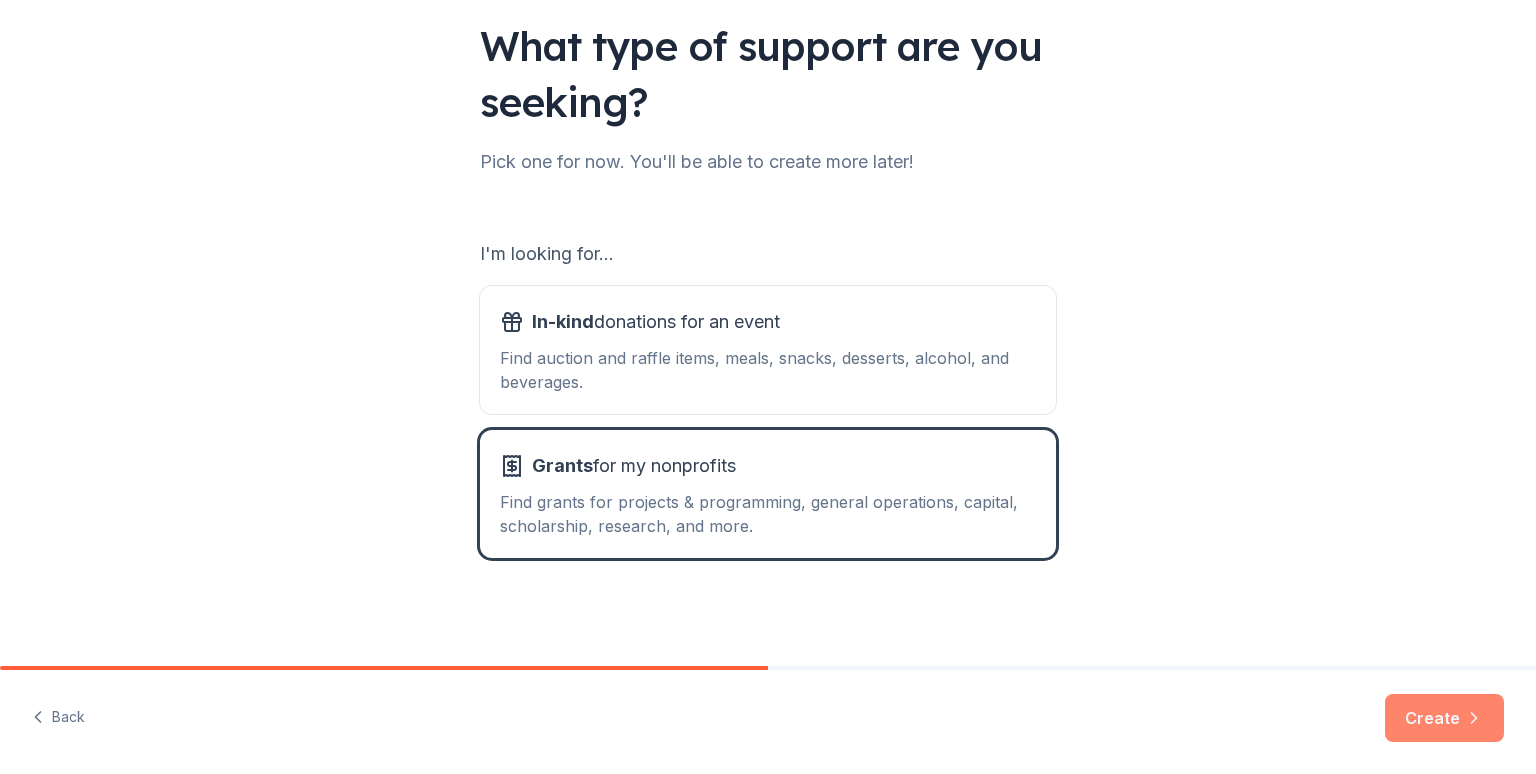 click on "Create" at bounding box center [1444, 718] 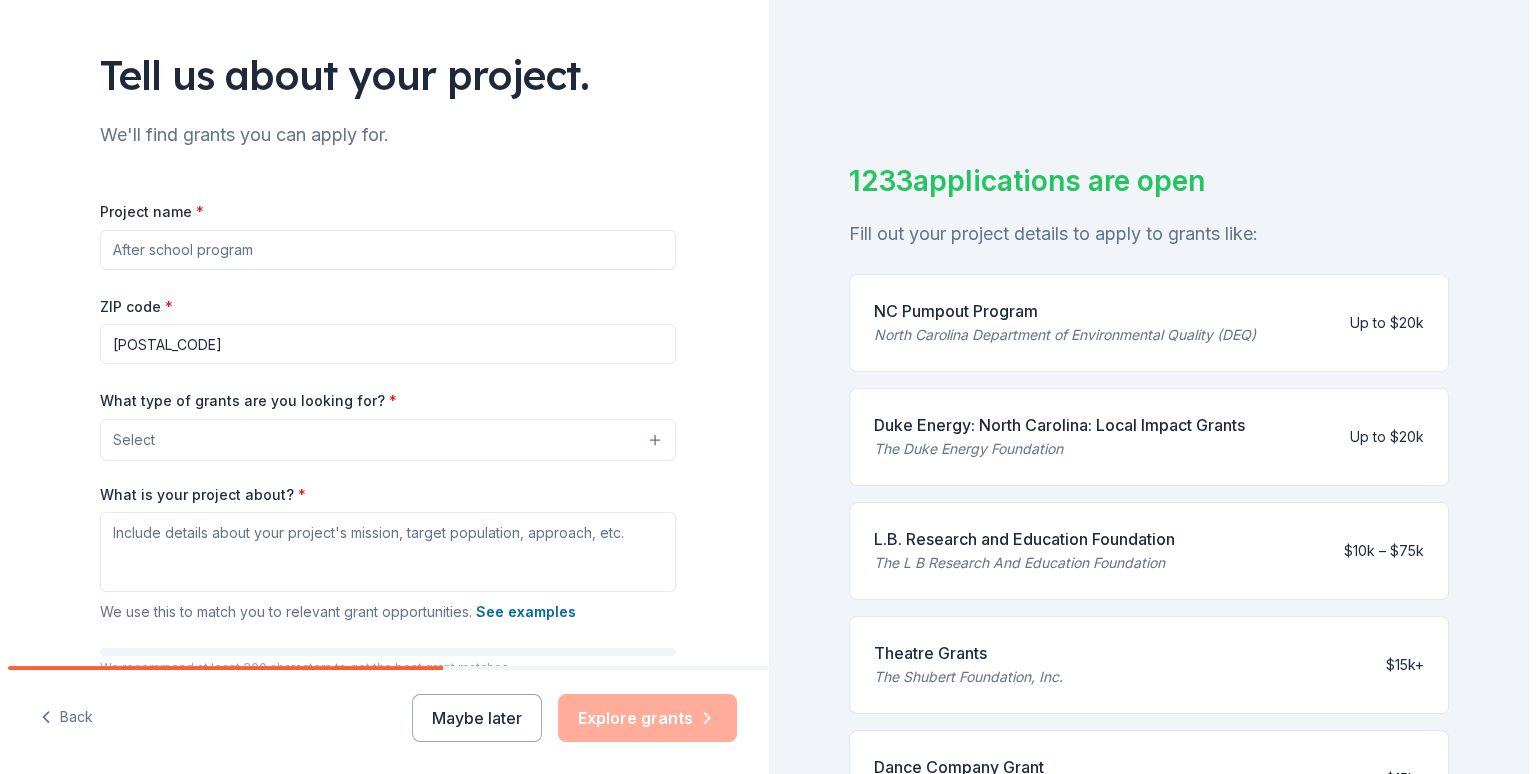scroll, scrollTop: 115, scrollLeft: 0, axis: vertical 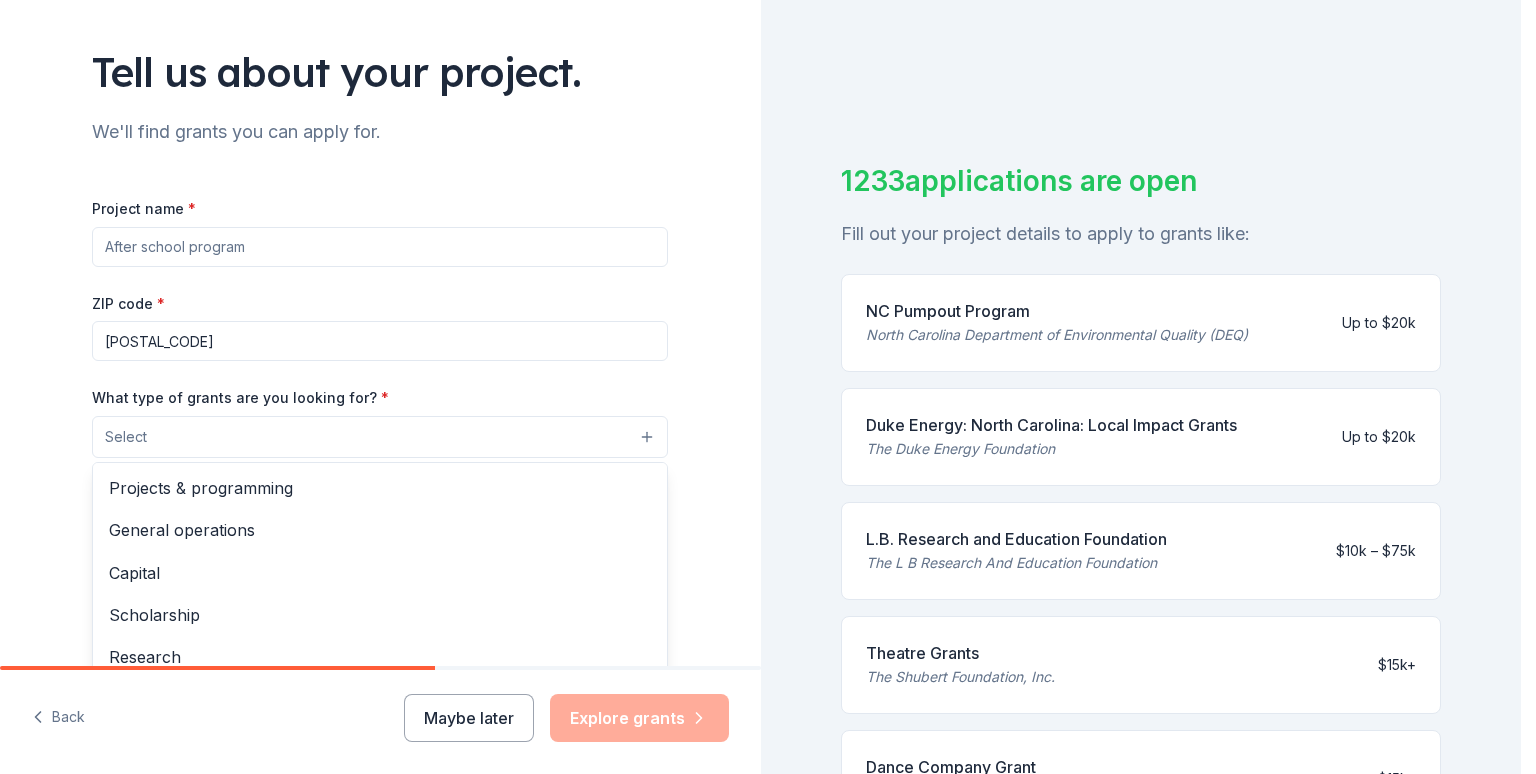 click on "Select" at bounding box center (380, 437) 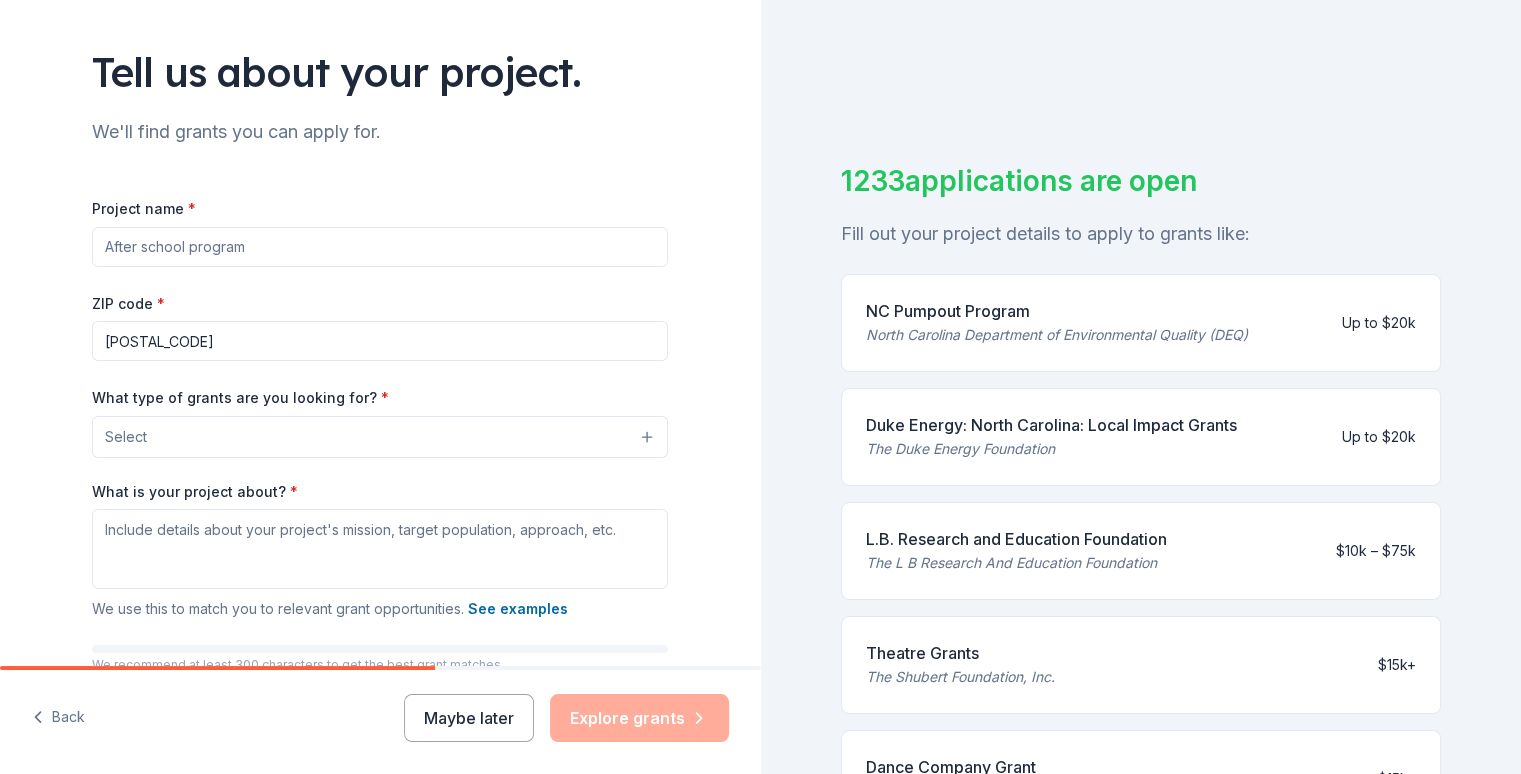 click on "Project name *" at bounding box center (380, 247) 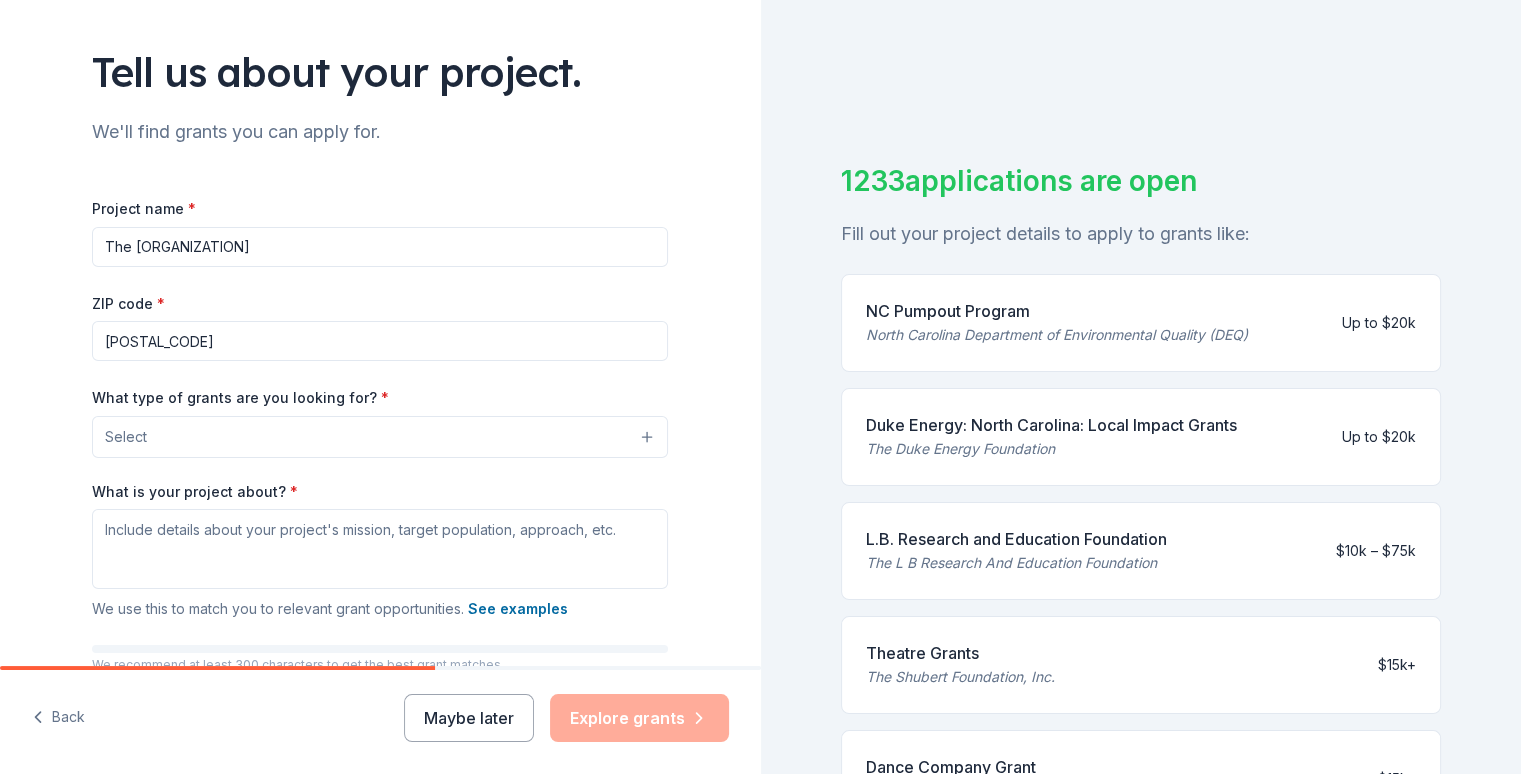 type on "The [ORGANIZATION]" 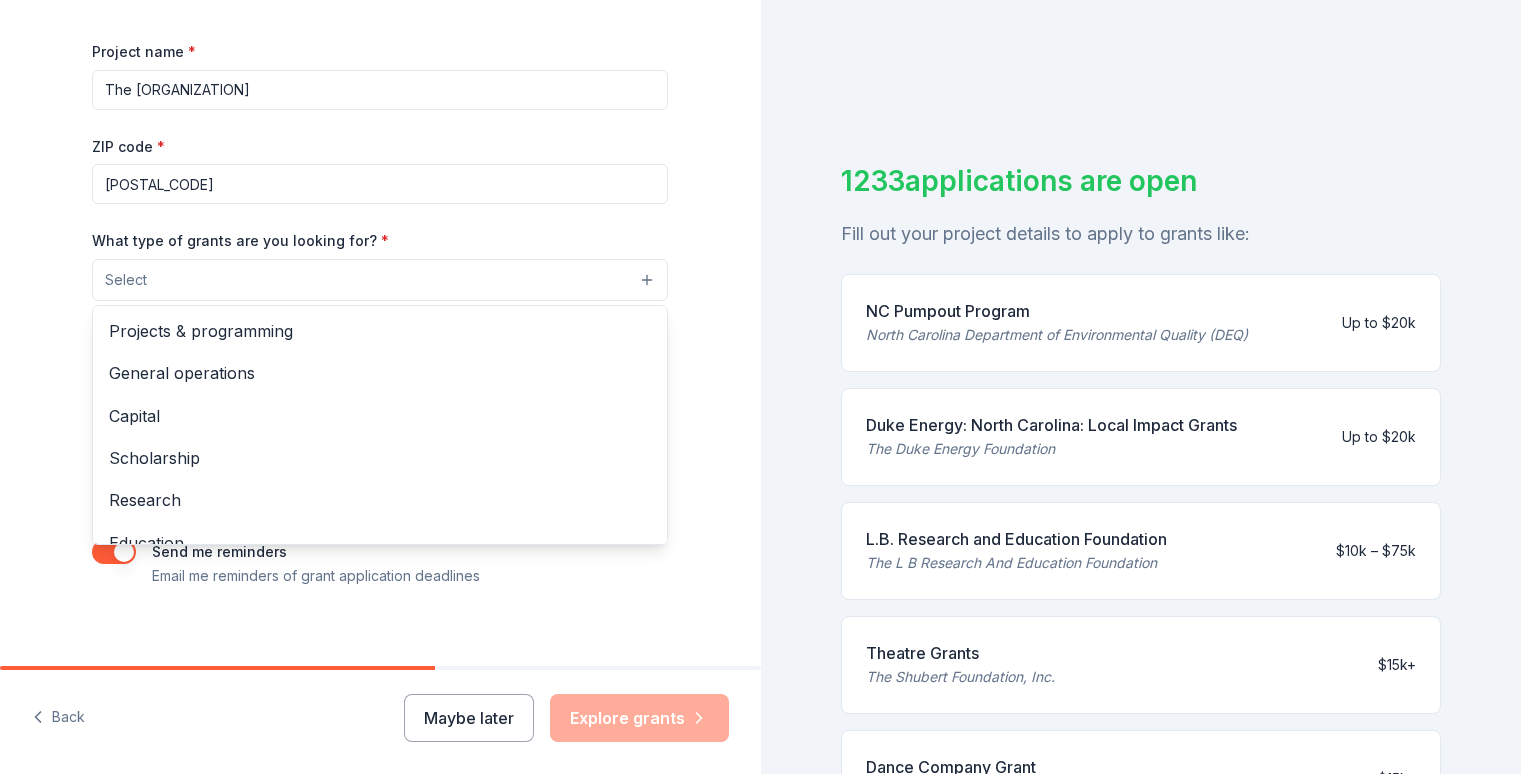 scroll, scrollTop: 286, scrollLeft: 0, axis: vertical 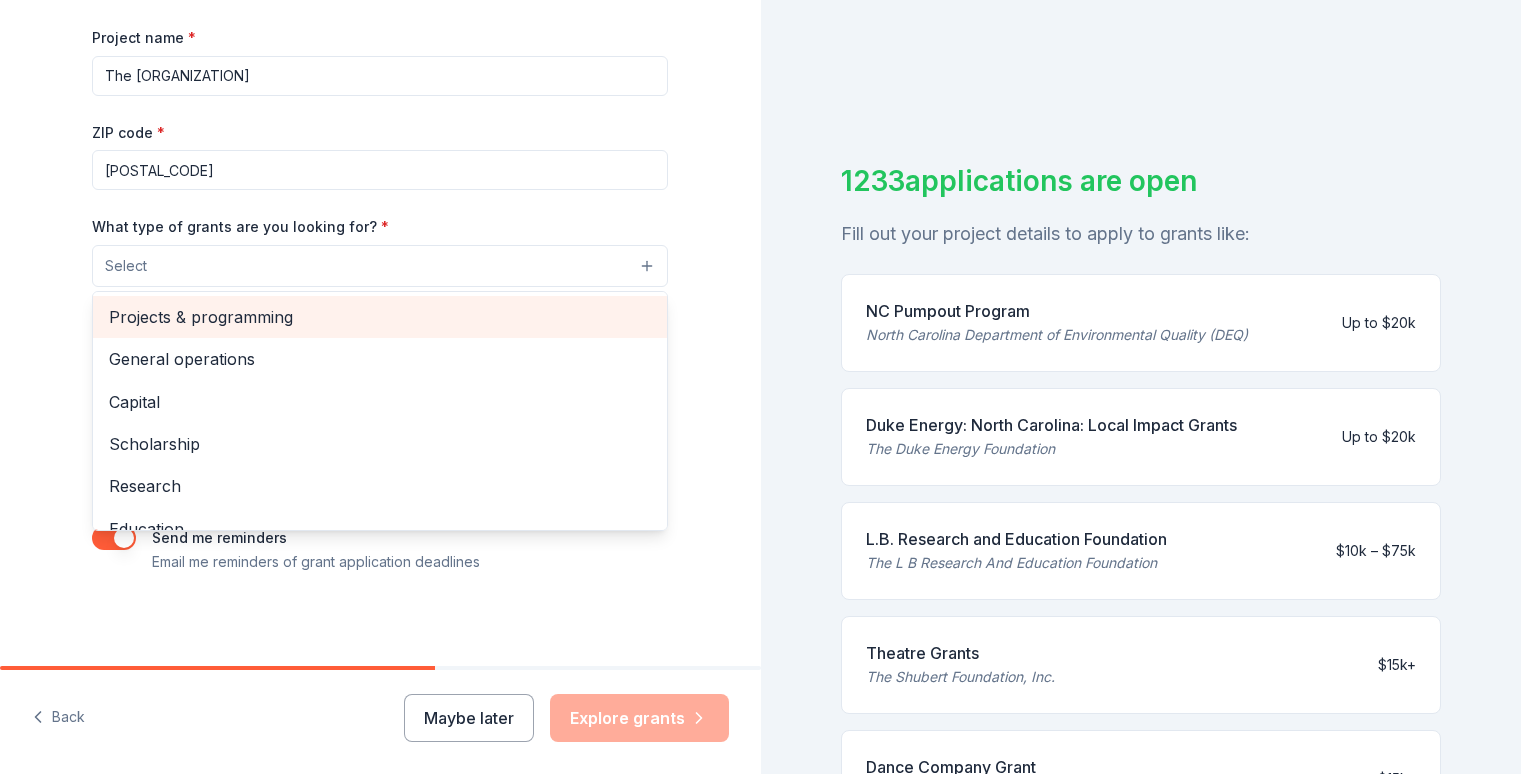 click on "Projects & programming" at bounding box center [380, 317] 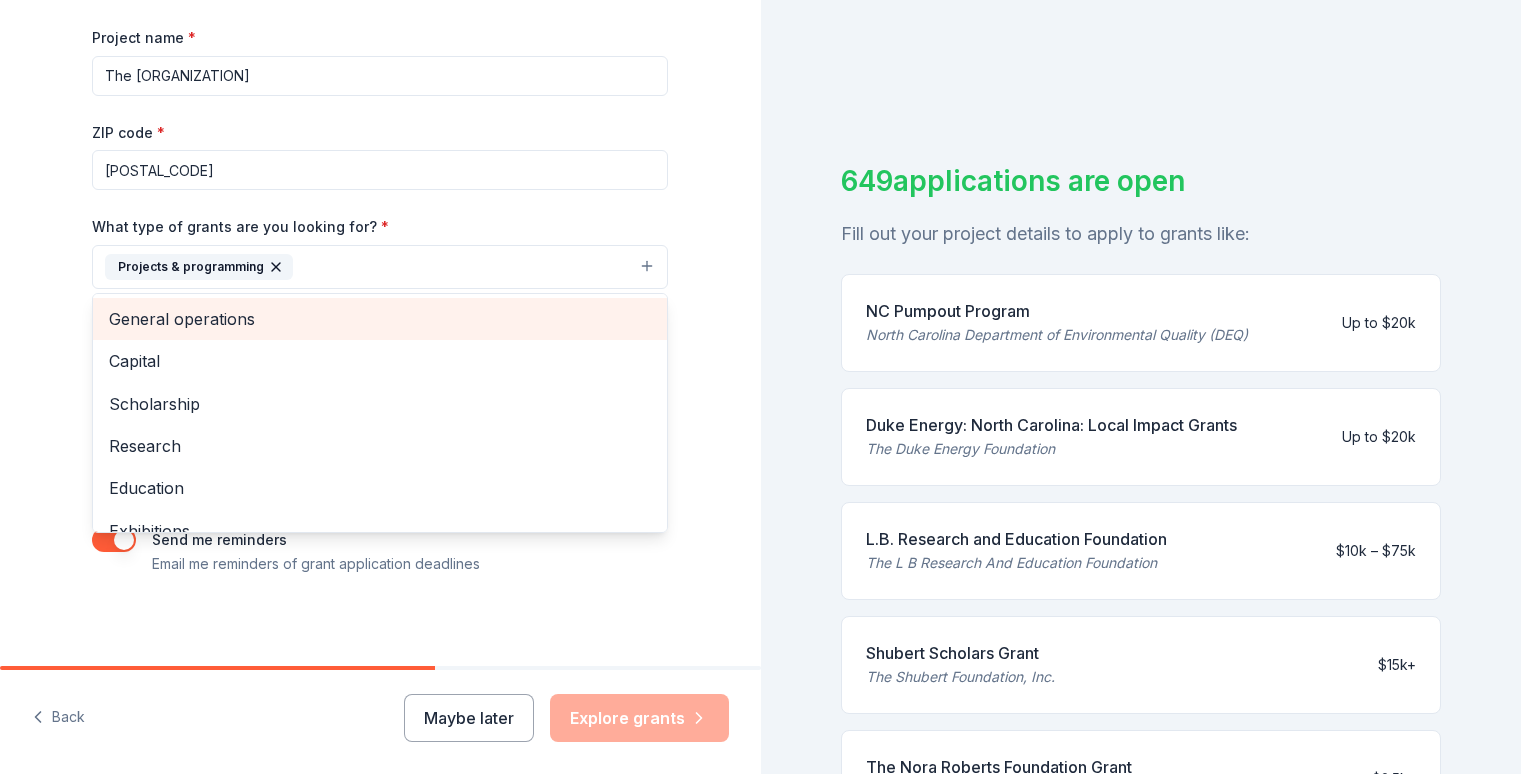click on "General operations" at bounding box center (380, 319) 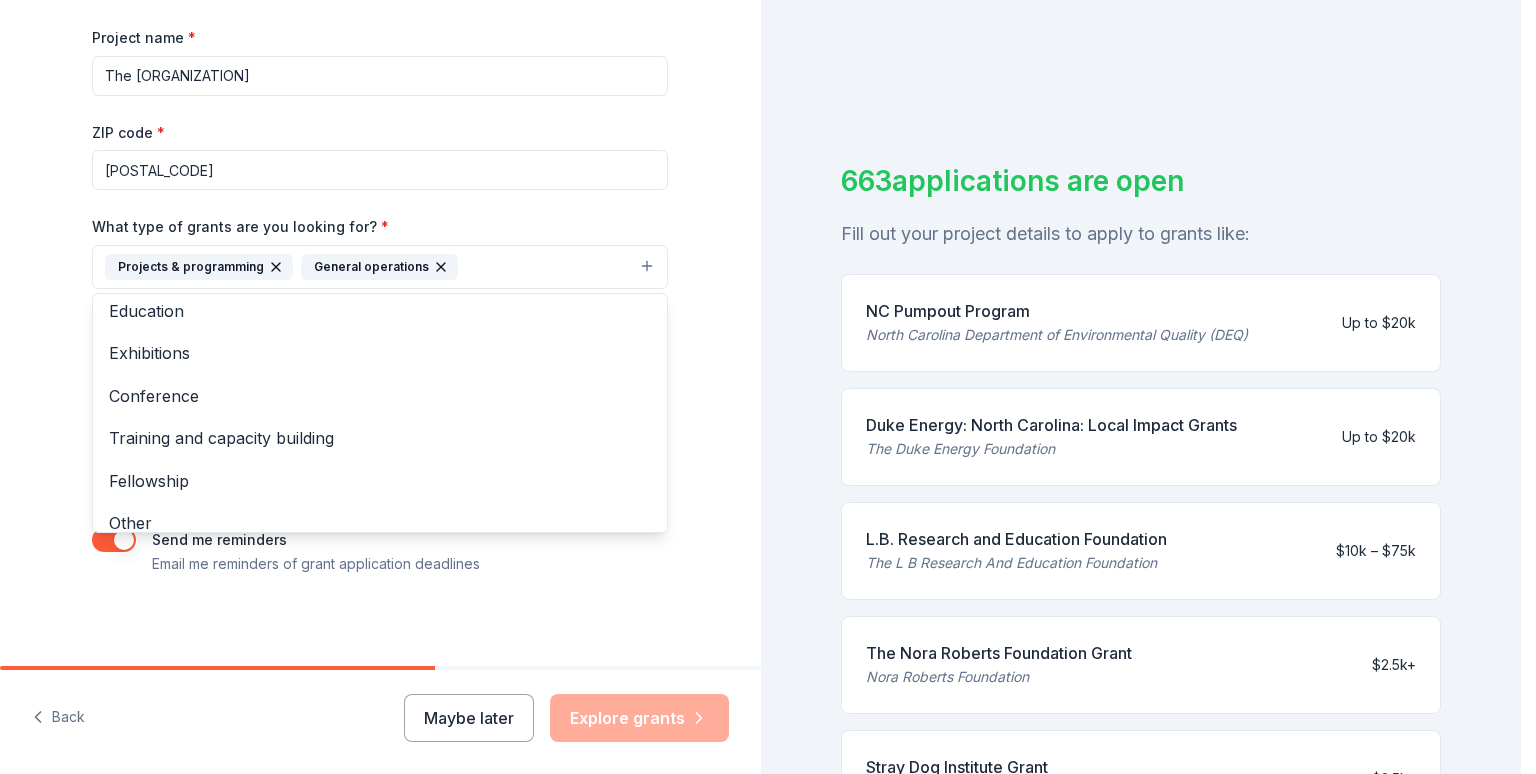 scroll, scrollTop: 151, scrollLeft: 0, axis: vertical 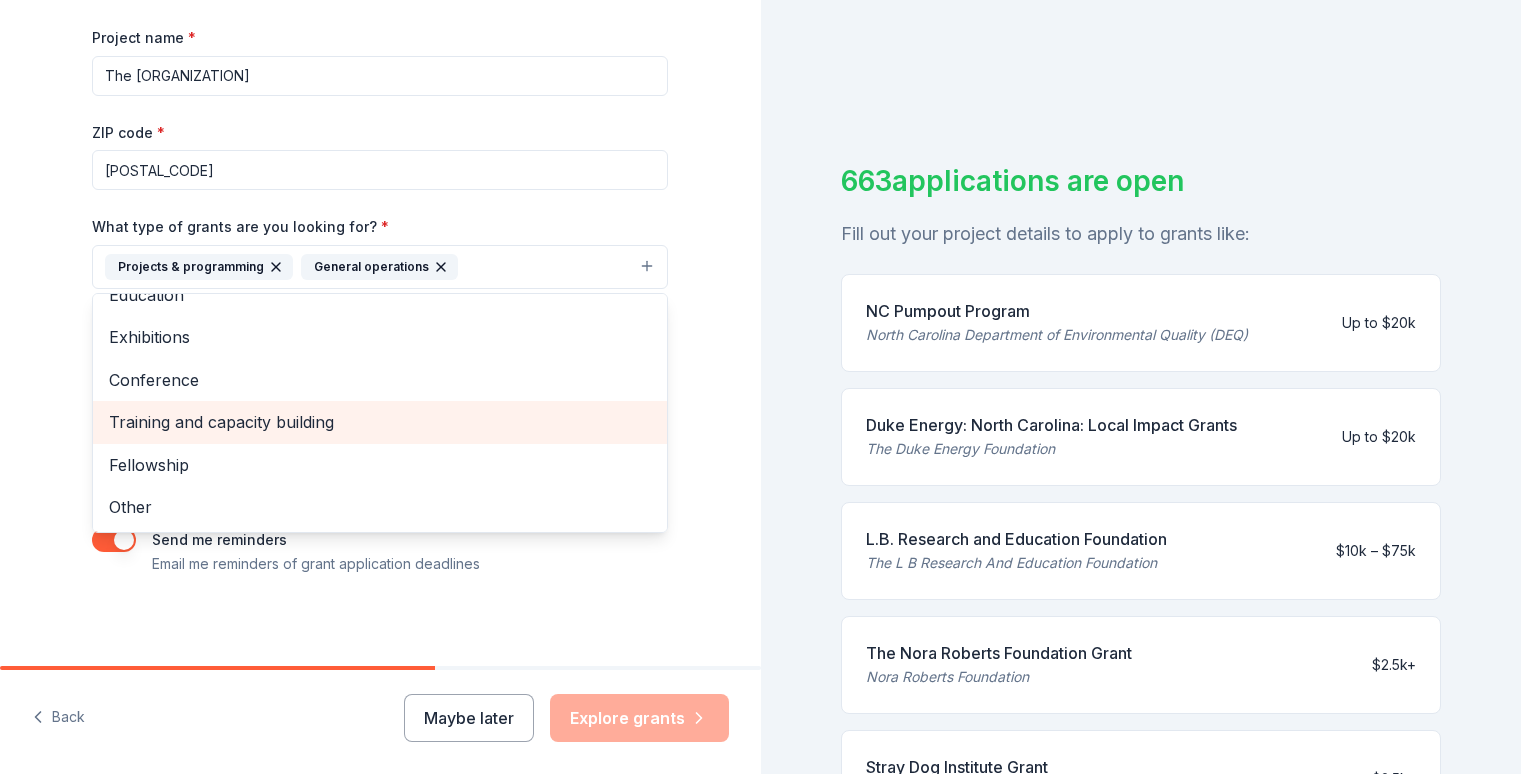 click on "Training and capacity building" at bounding box center [380, 422] 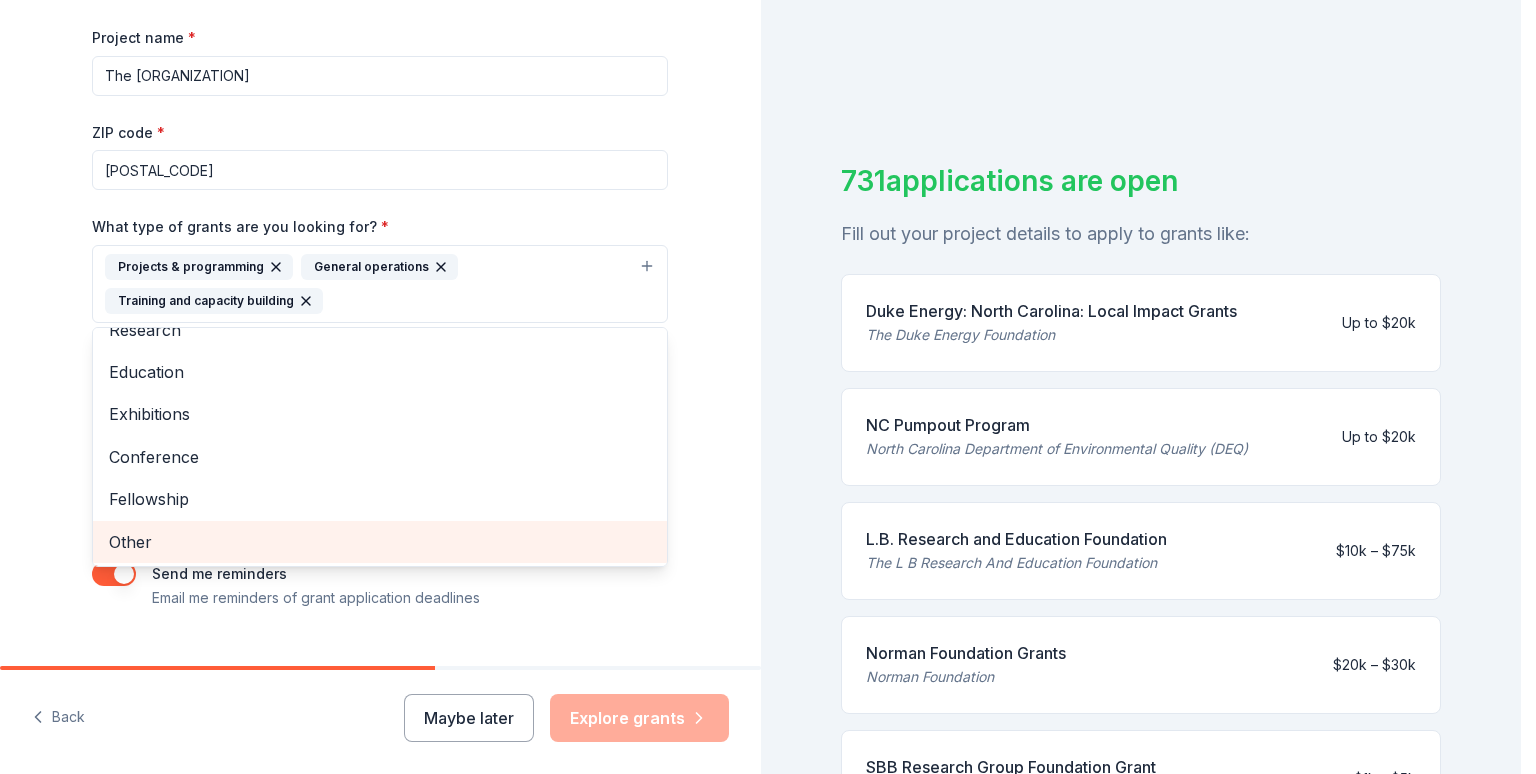 click on "Other" at bounding box center [380, 542] 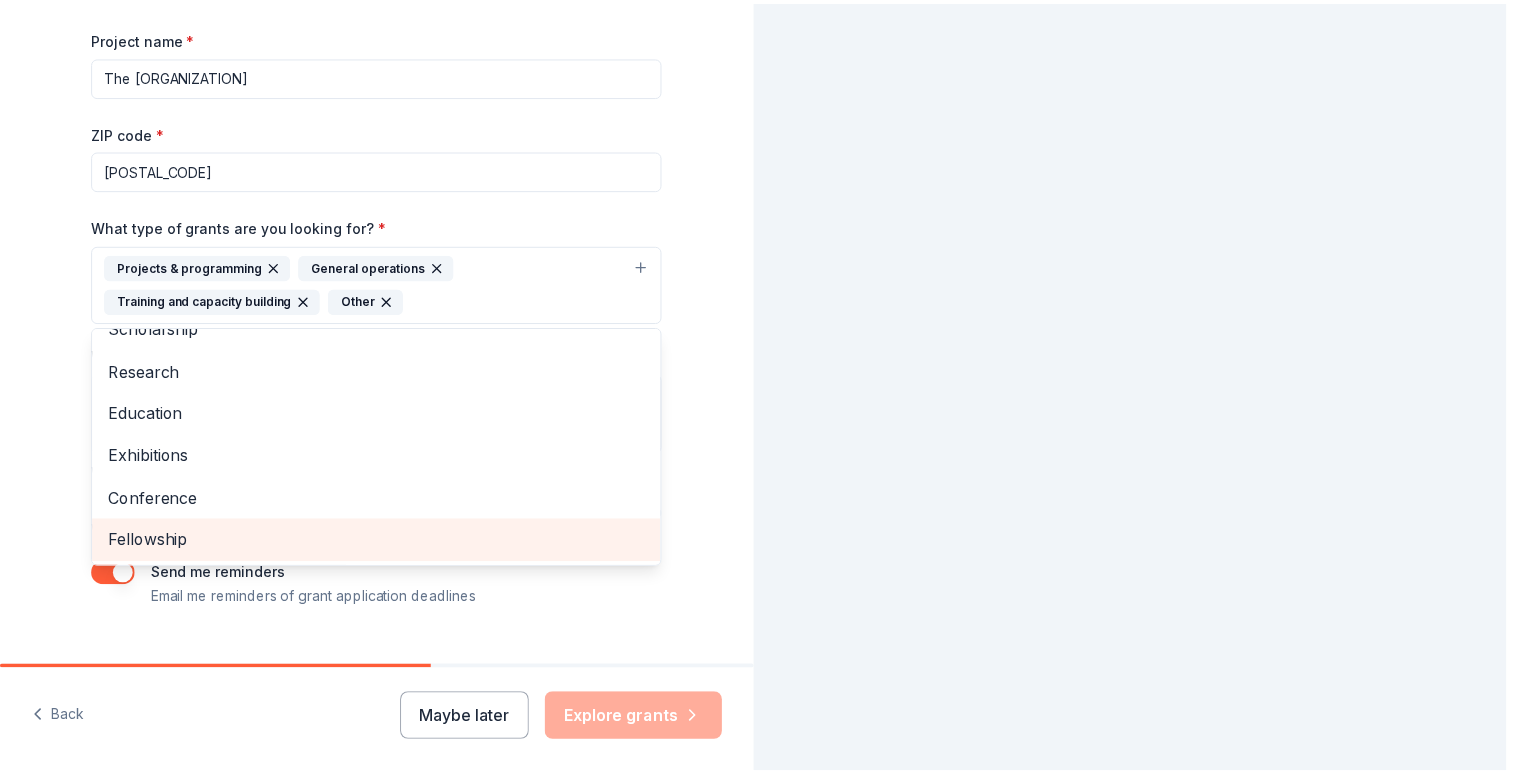 scroll, scrollTop: 66, scrollLeft: 0, axis: vertical 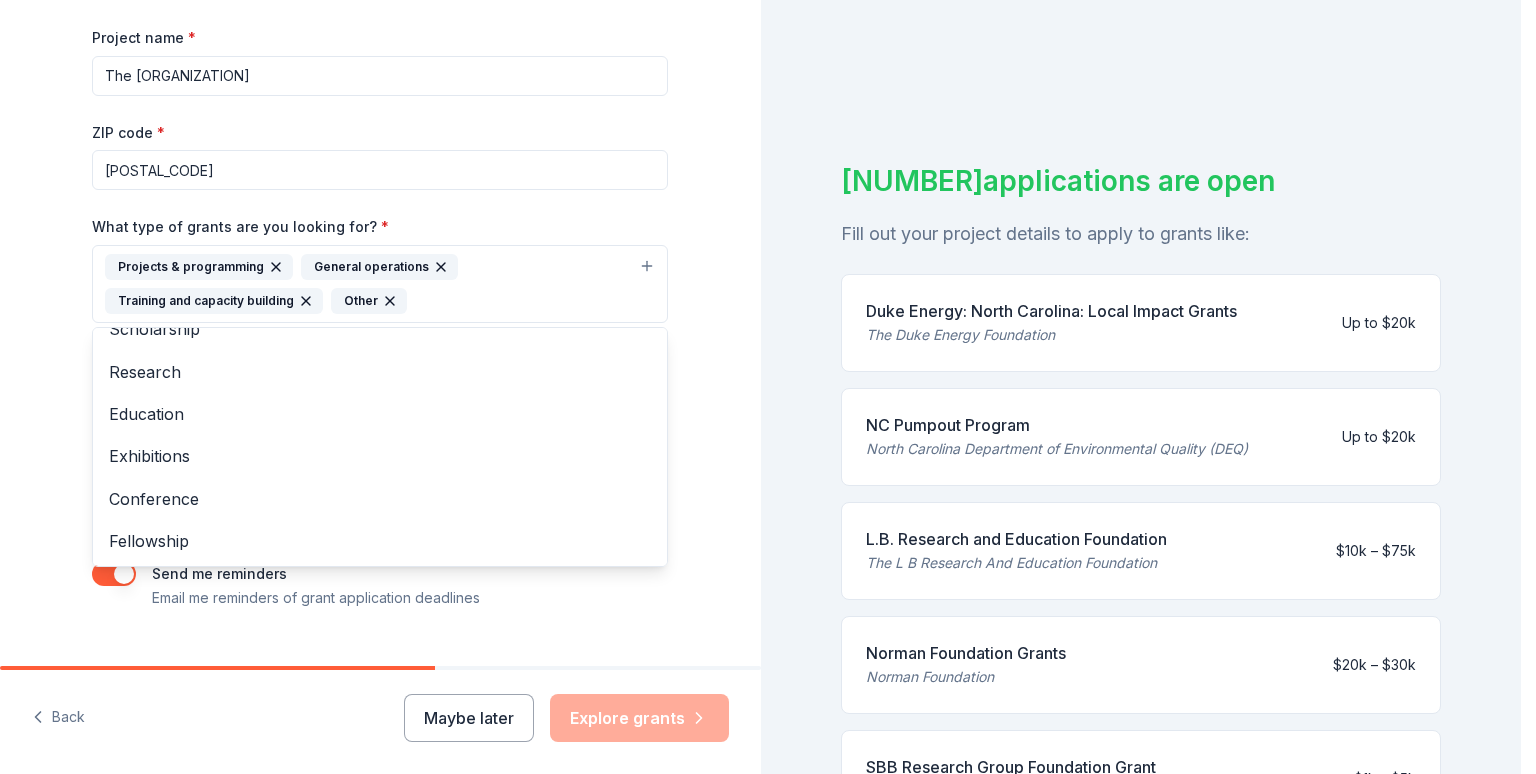 click on "What type of grants are you looking for? * Projects & programming General operations Capital Scholarship Research Education Exhibitions Conference Fellowship" at bounding box center [380, 268] 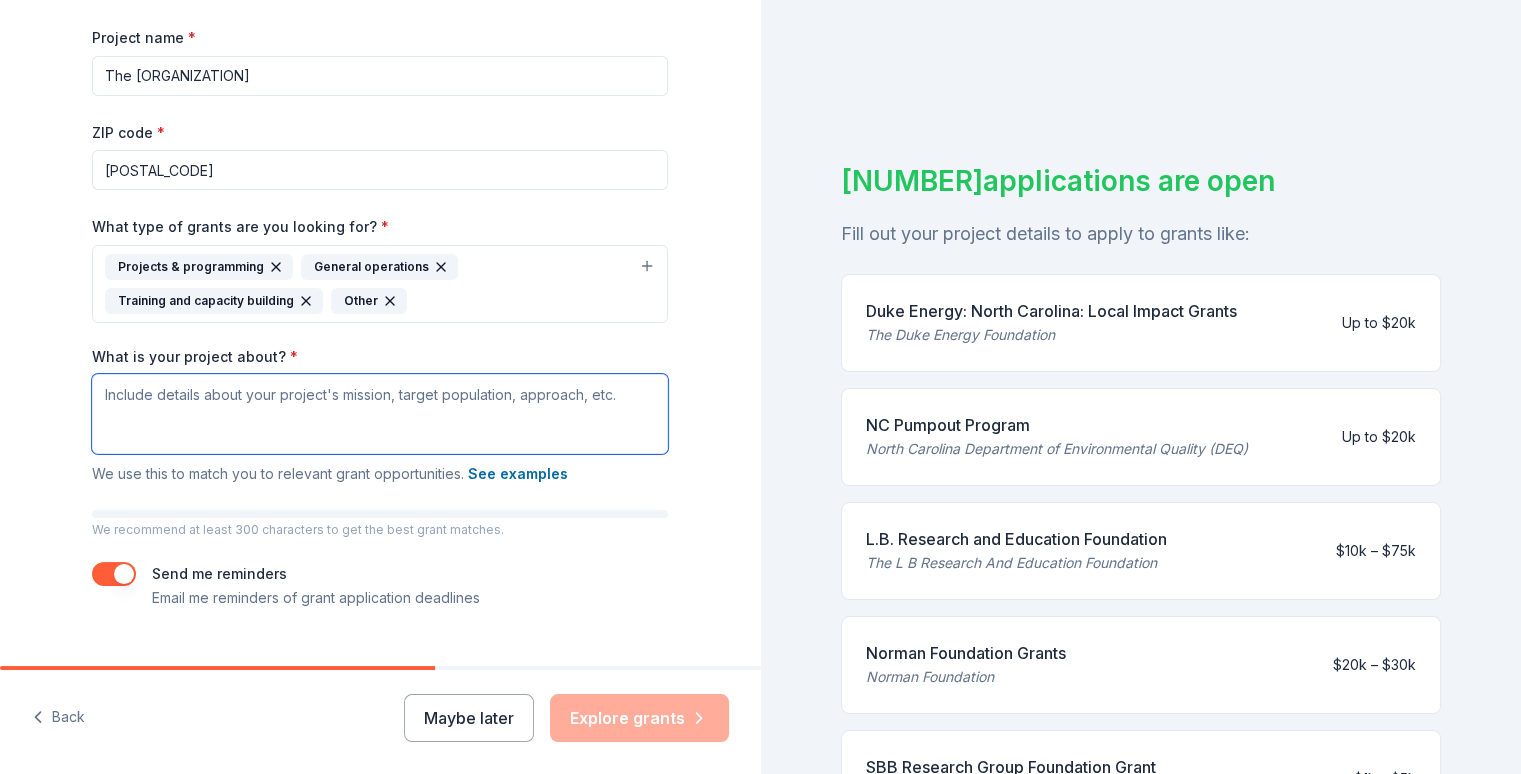 click on "What is your project about? *" at bounding box center (380, 414) 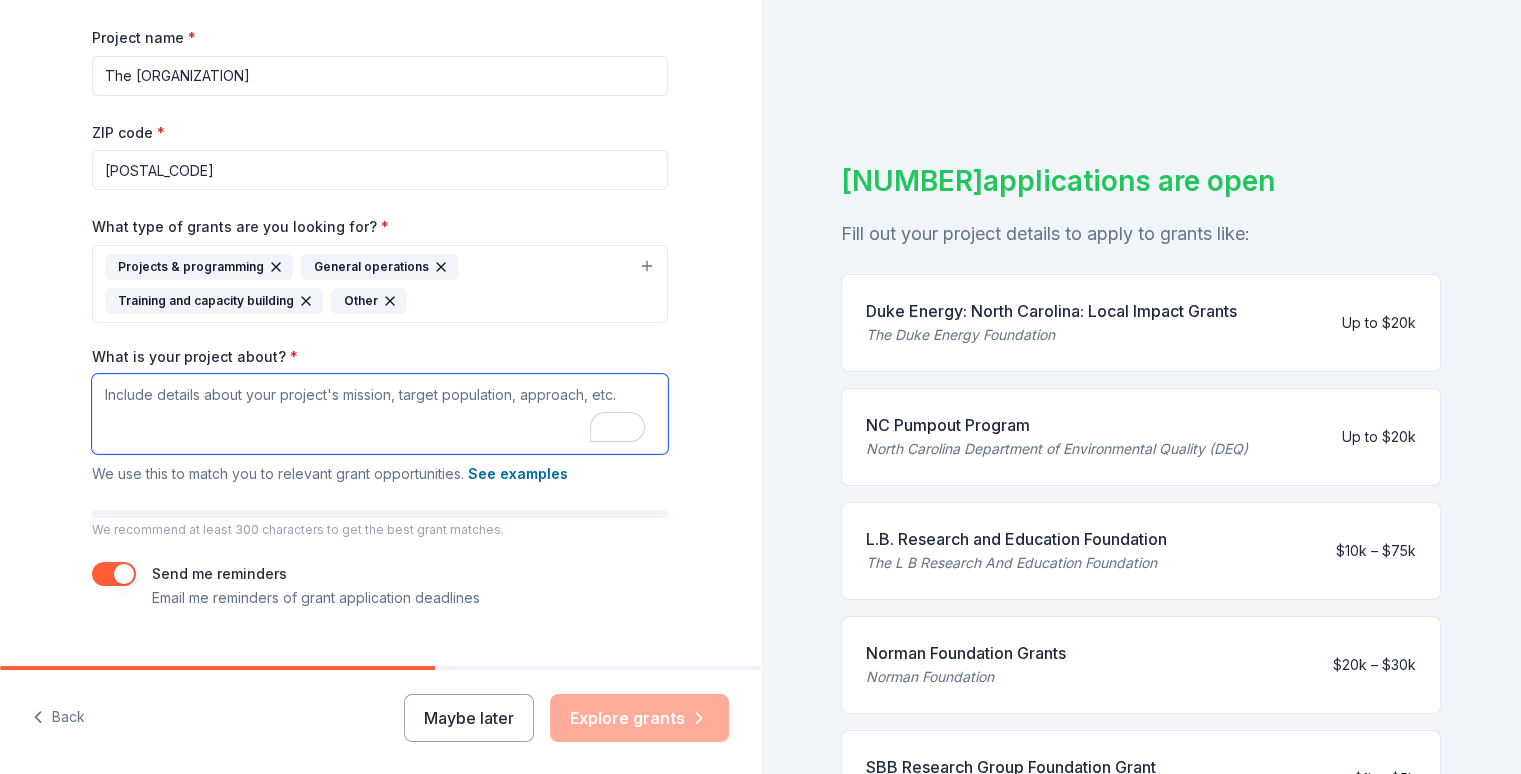 scroll, scrollTop: 286, scrollLeft: 0, axis: vertical 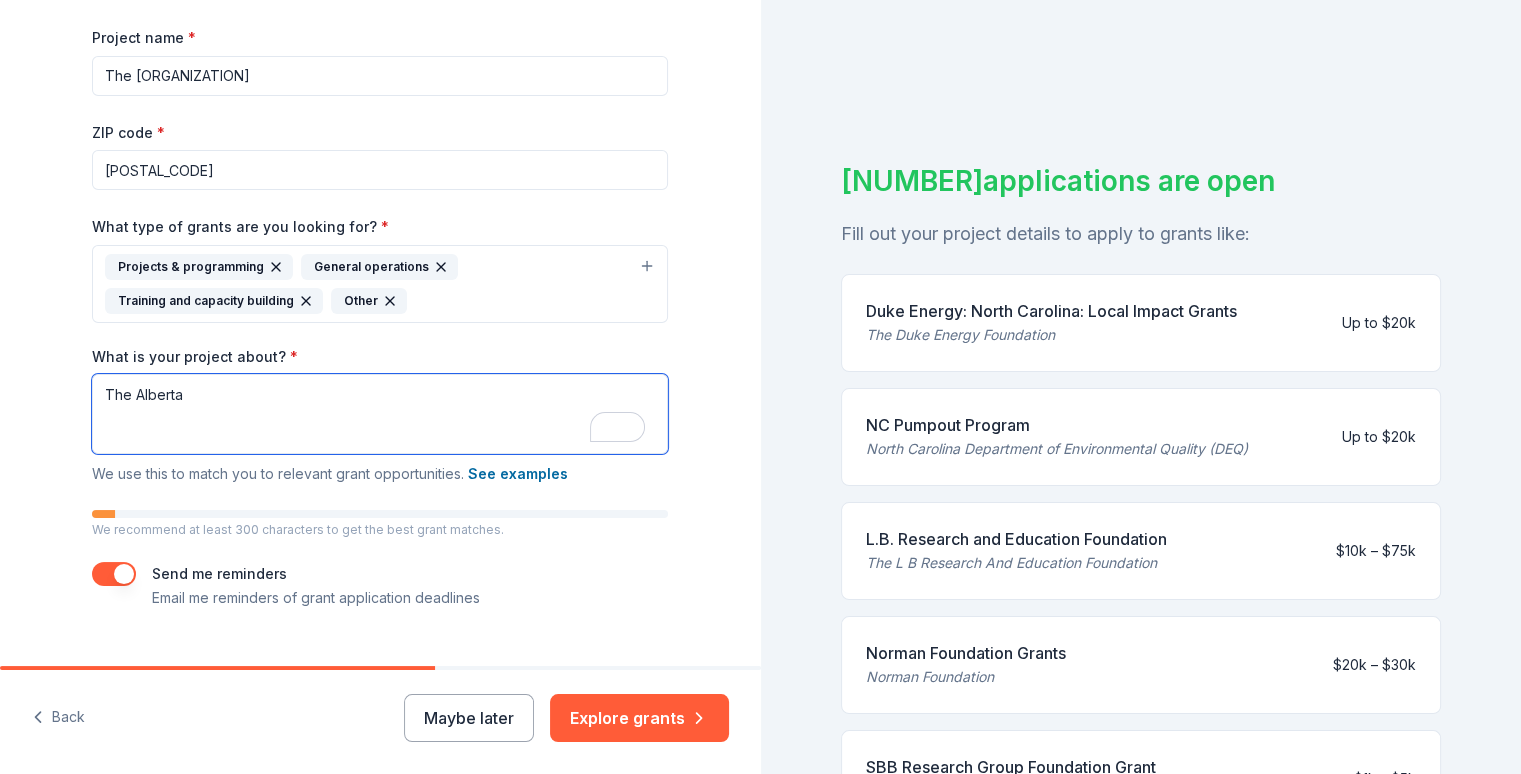 drag, startPoint x: 328, startPoint y: 411, endPoint x: 59, endPoint y: 332, distance: 280.36047 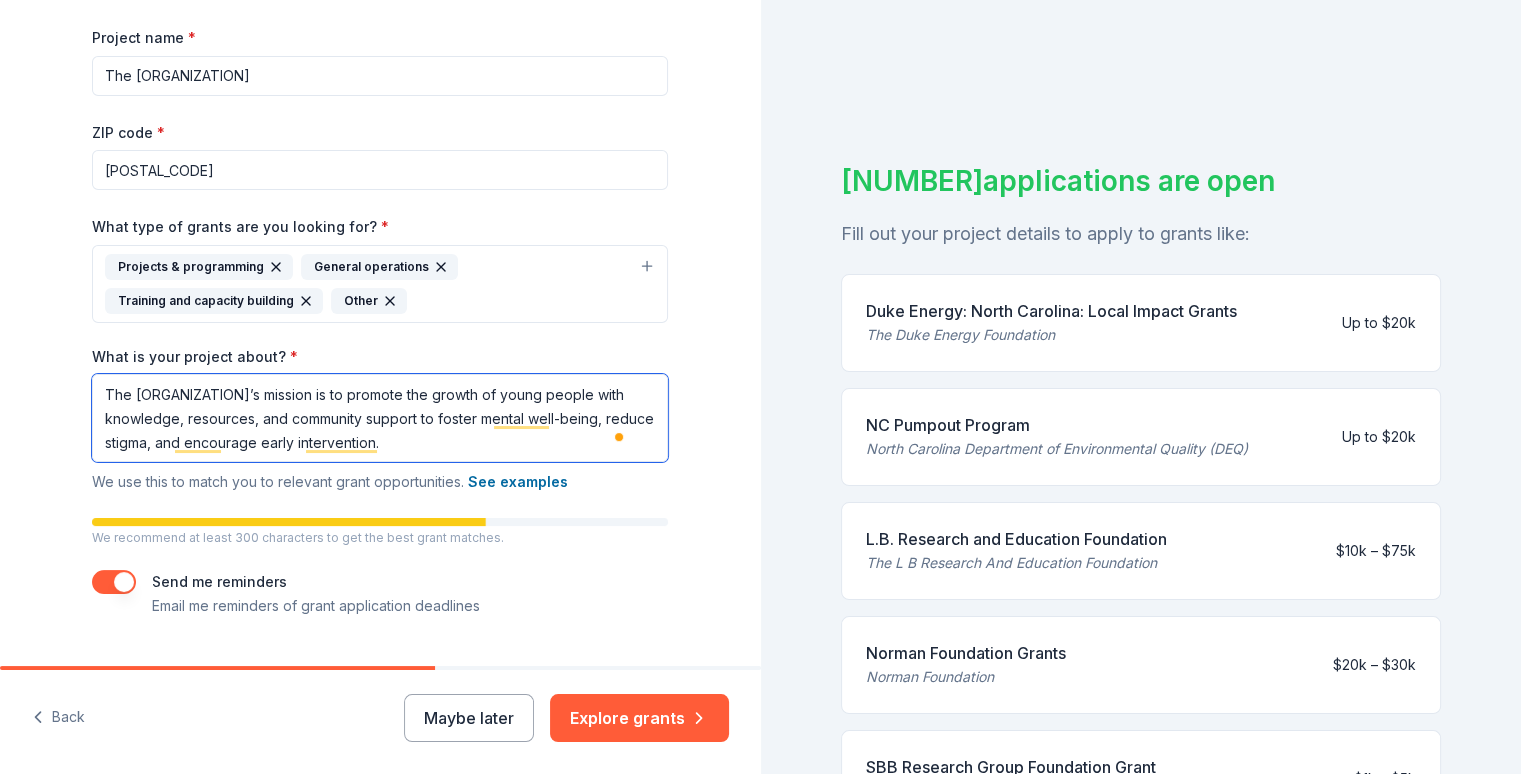 click on "The [ORGANIZATION]’s mission is to promote the growth of young people with knowledge, resources, and community support to foster mental well-being, reduce stigma, and encourage early intervention." at bounding box center (380, 418) 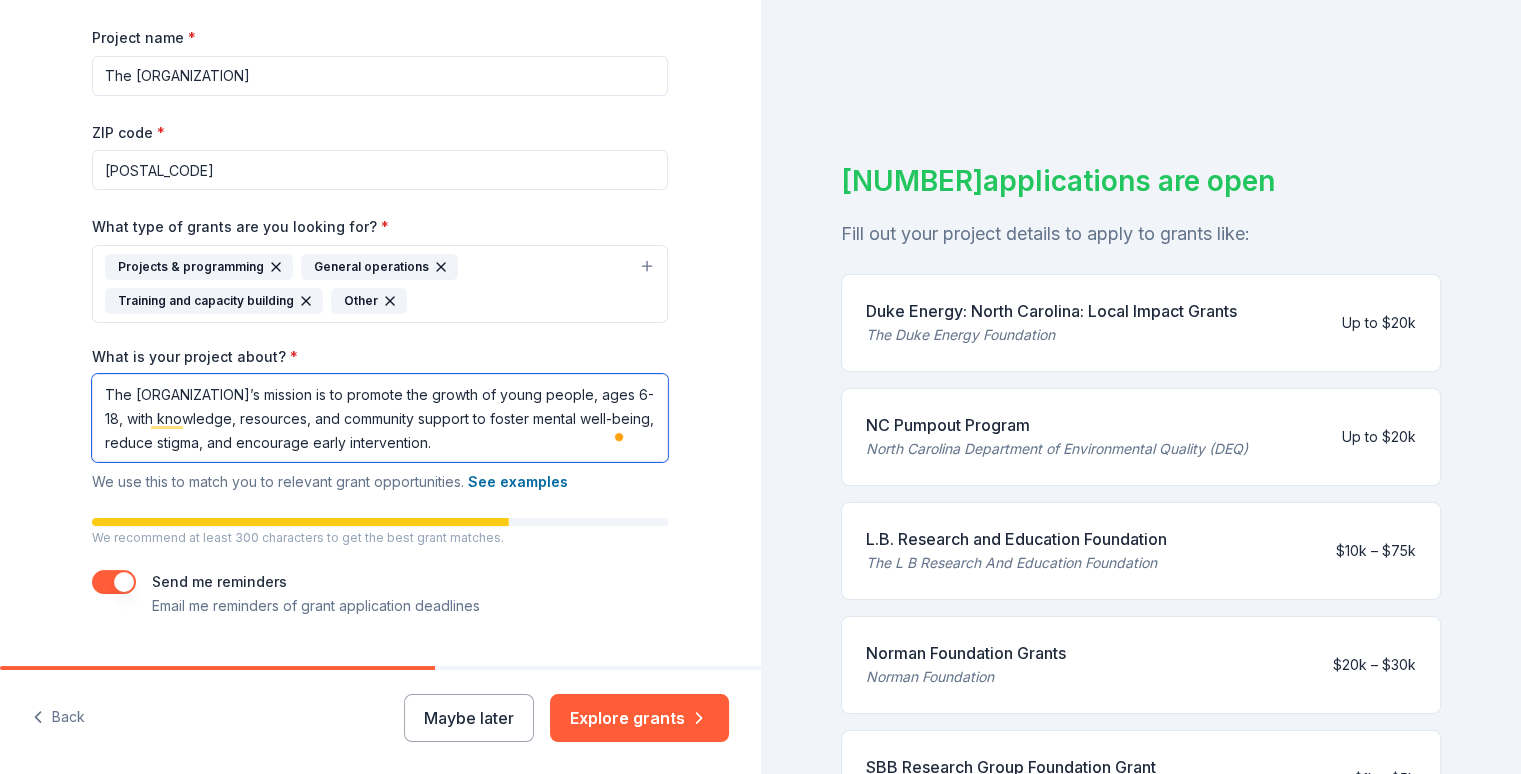 scroll, scrollTop: 1, scrollLeft: 0, axis: vertical 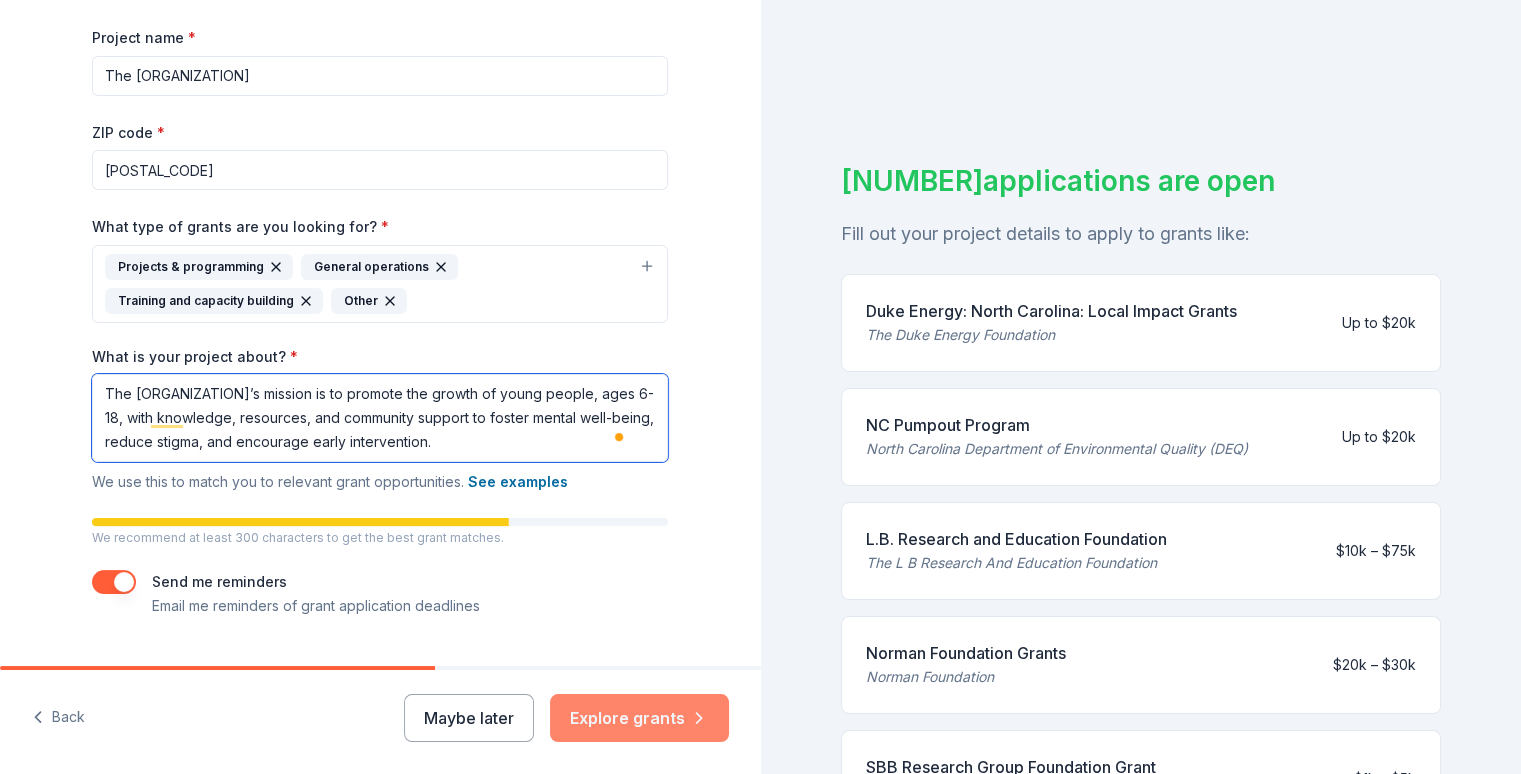 type on "The [ORGANIZATION]’s mission is to promote the growth of young people, ages 6-18, with knowledge, resources, and community support to foster mental well-being, reduce stigma, and encourage early intervention." 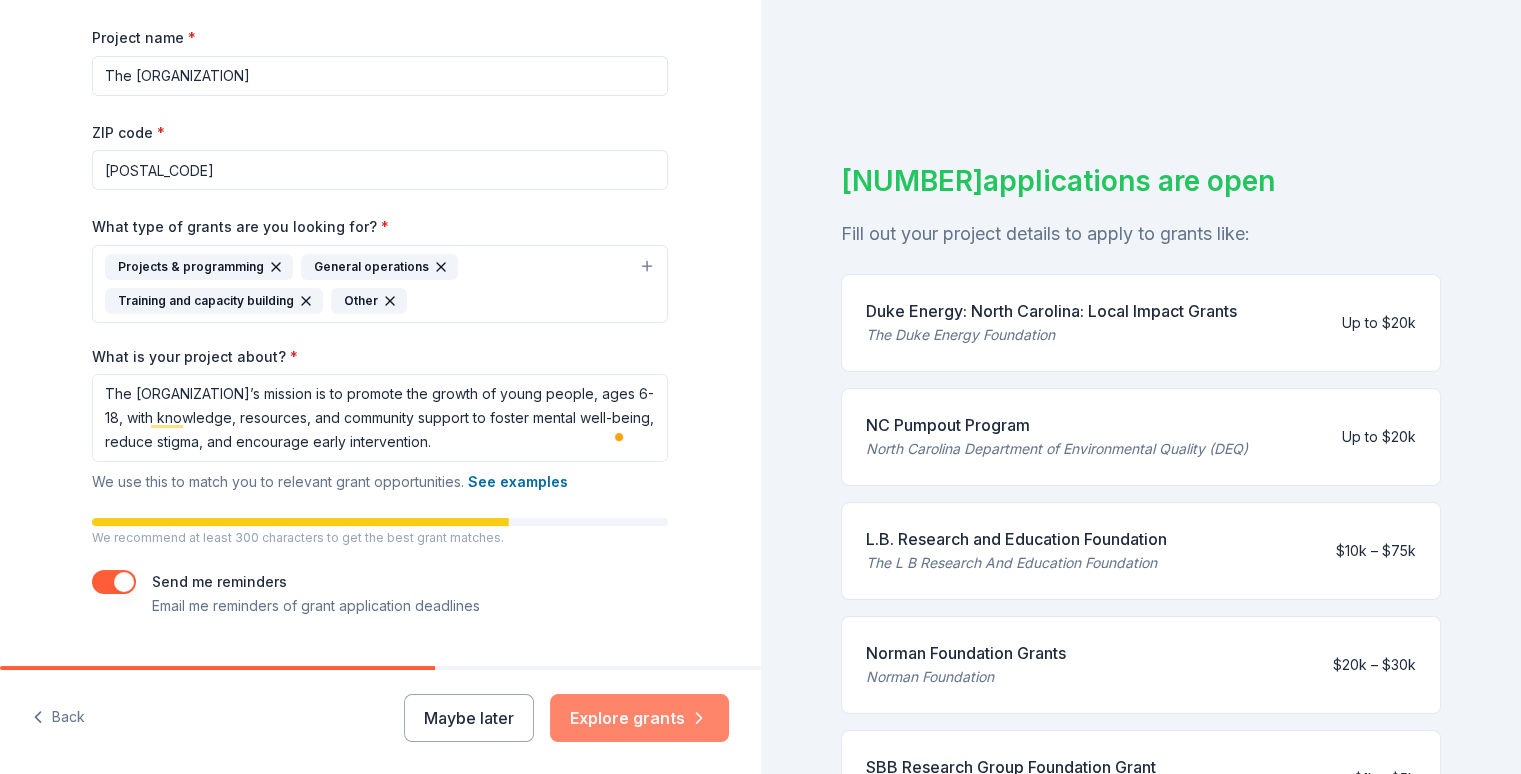 click on "Explore grants" at bounding box center [639, 718] 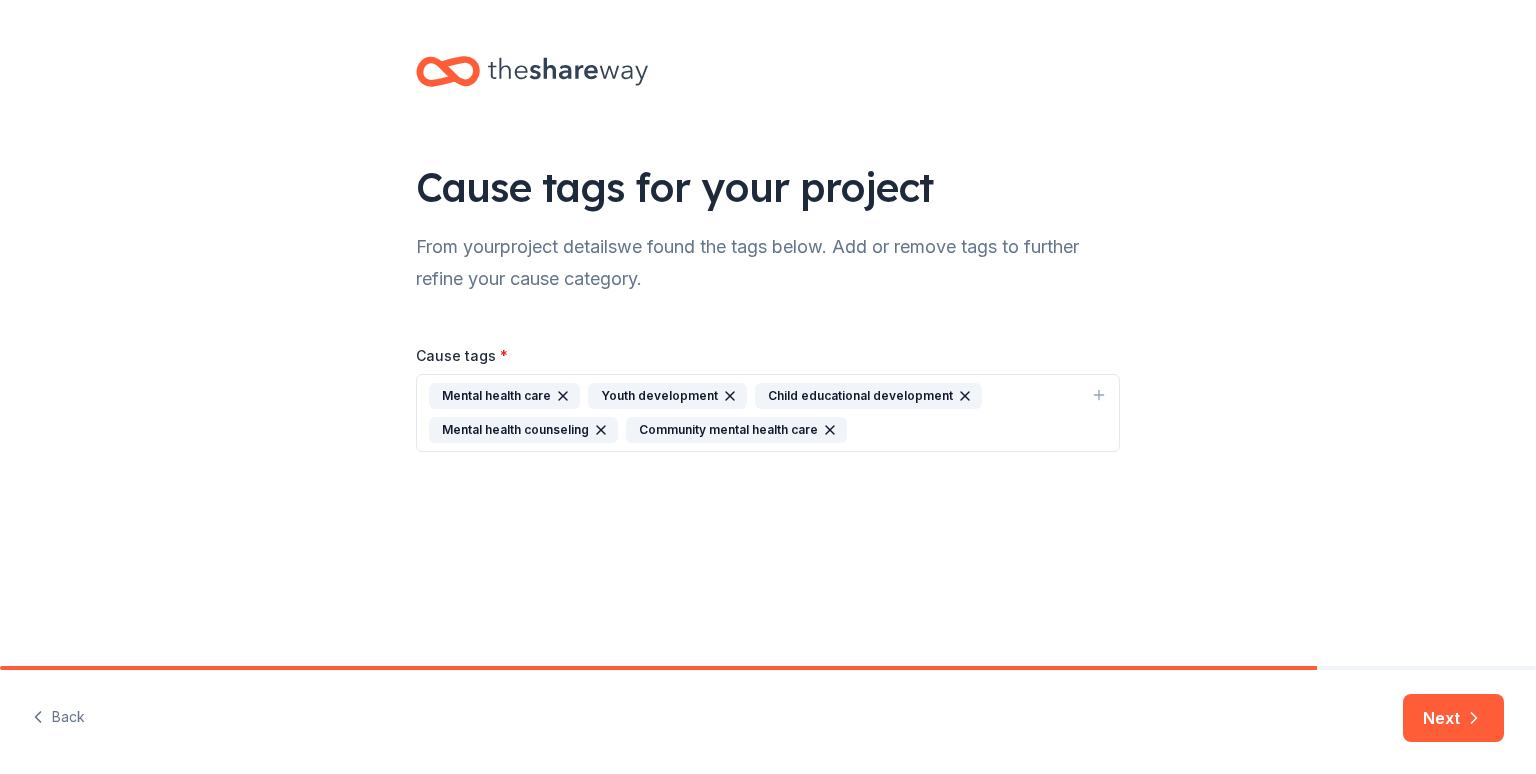 click 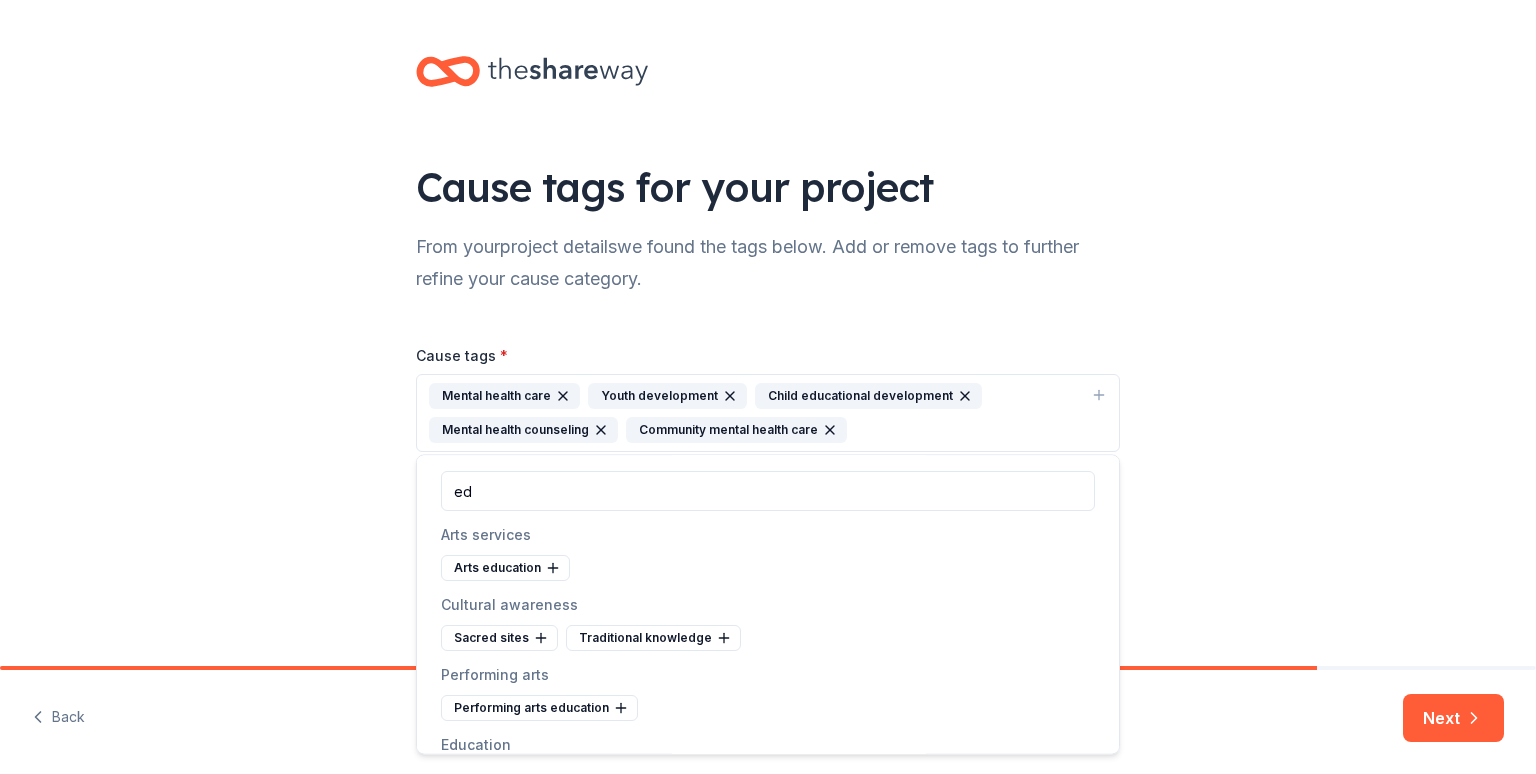 type on "e" 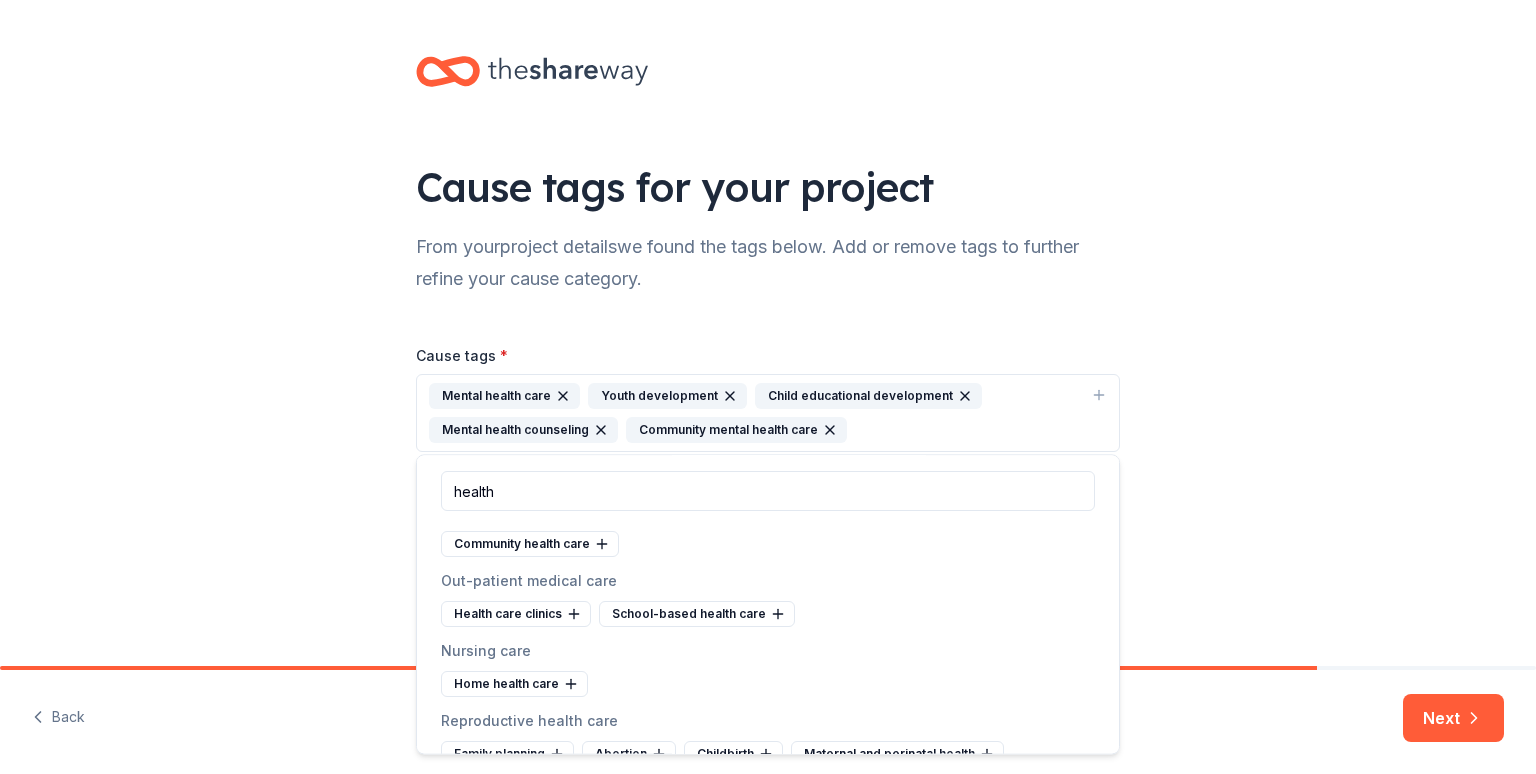 scroll, scrollTop: 264, scrollLeft: 0, axis: vertical 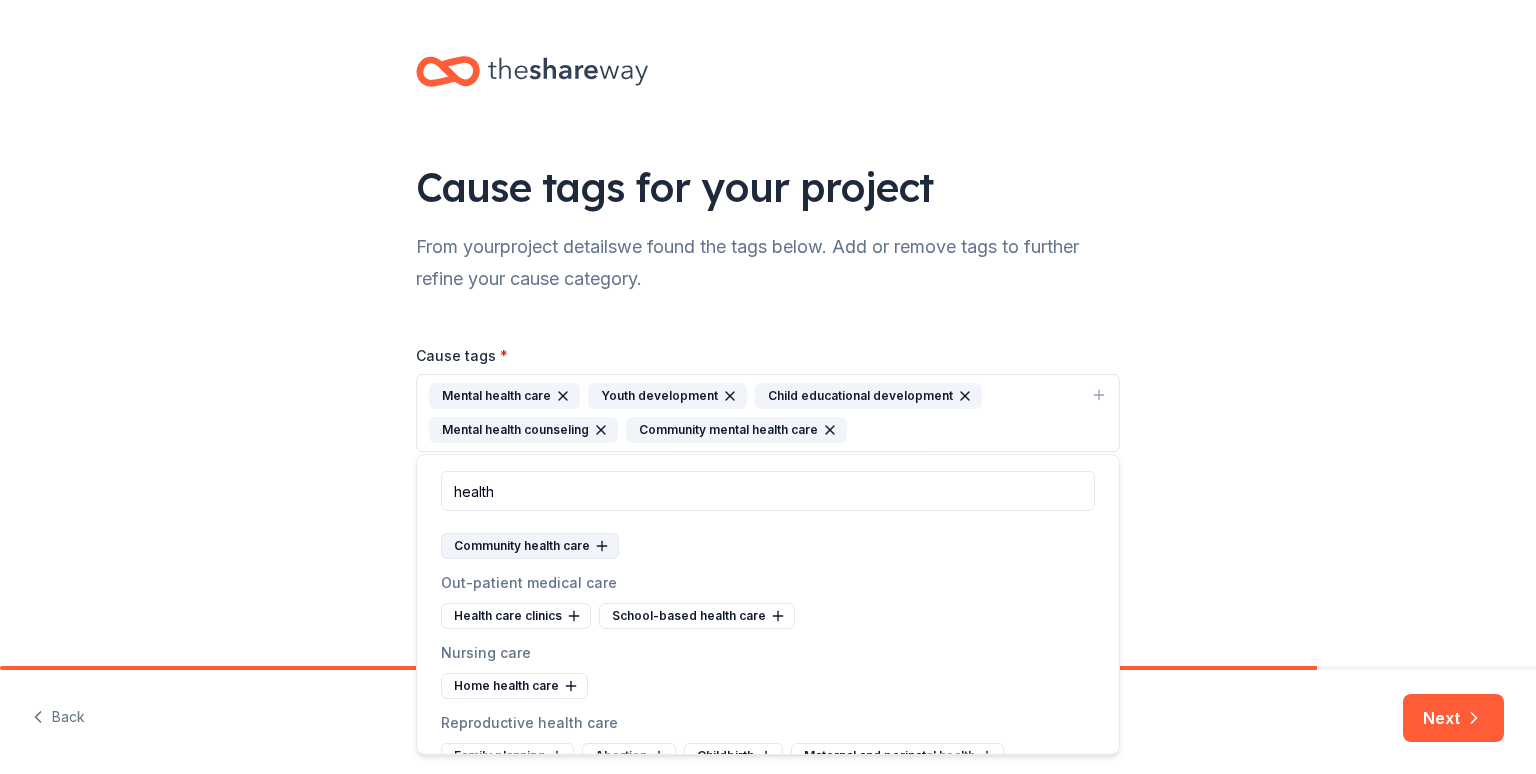 click 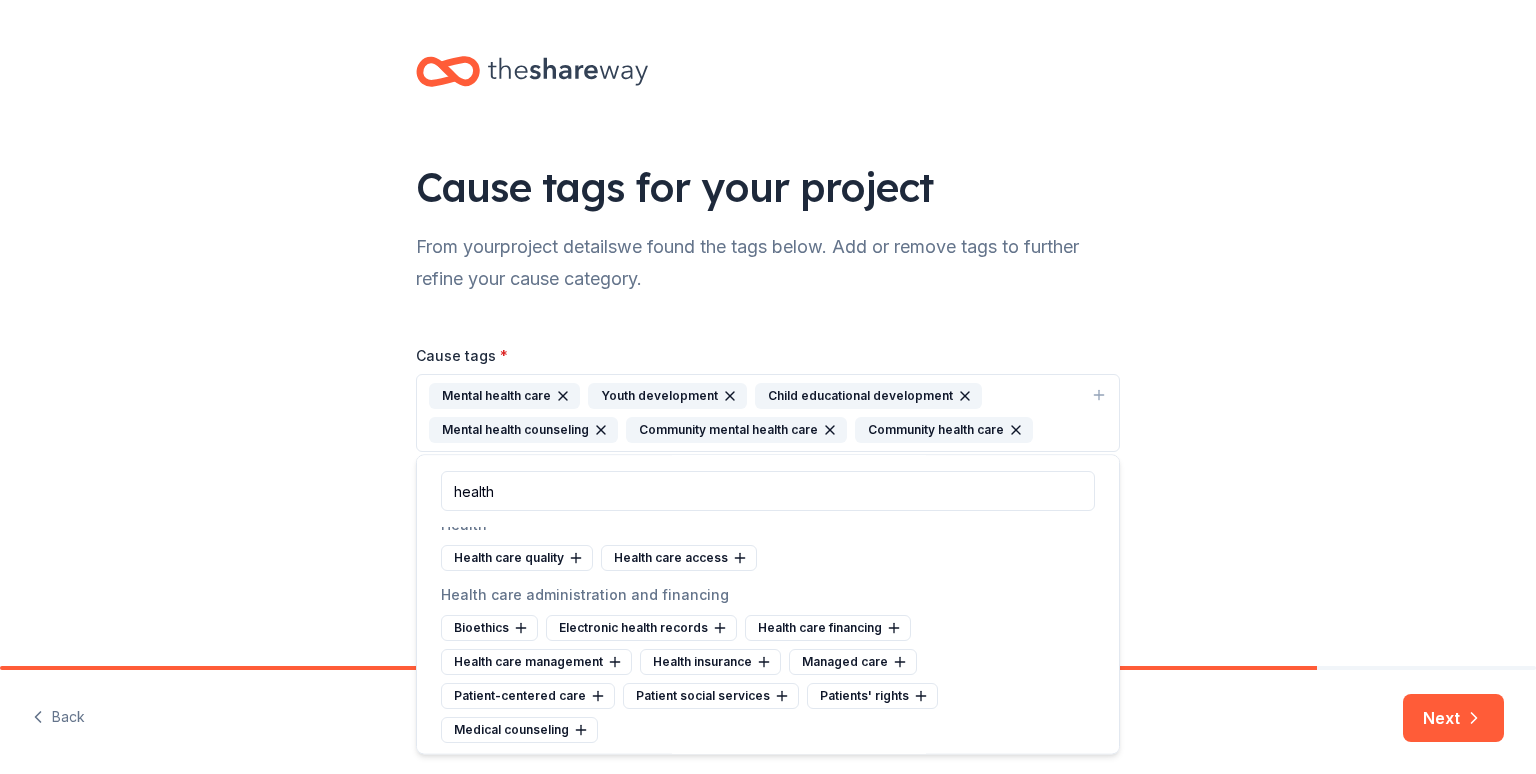 scroll, scrollTop: 0, scrollLeft: 0, axis: both 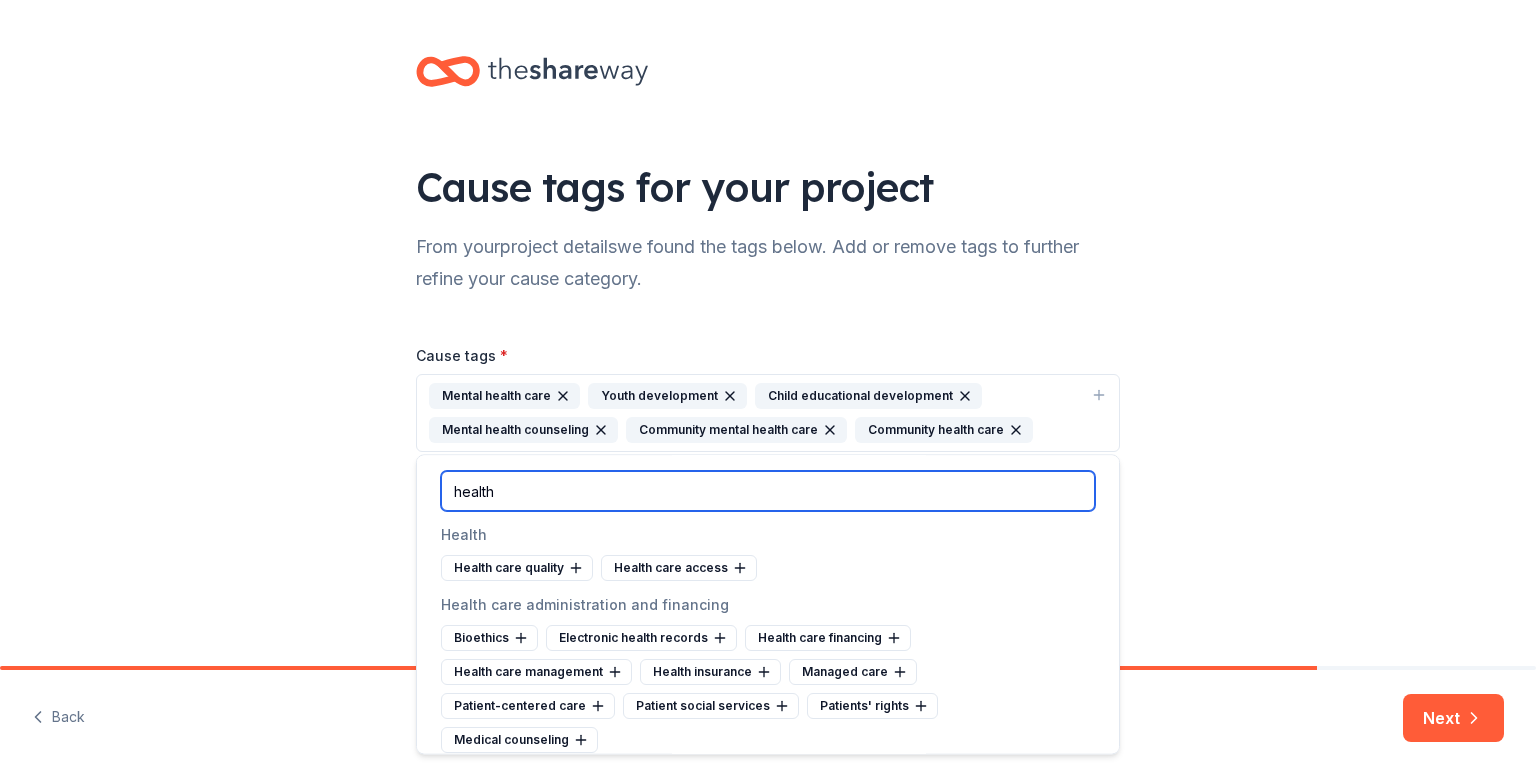 drag, startPoint x: 542, startPoint y: 502, endPoint x: 385, endPoint y: 478, distance: 158.8238 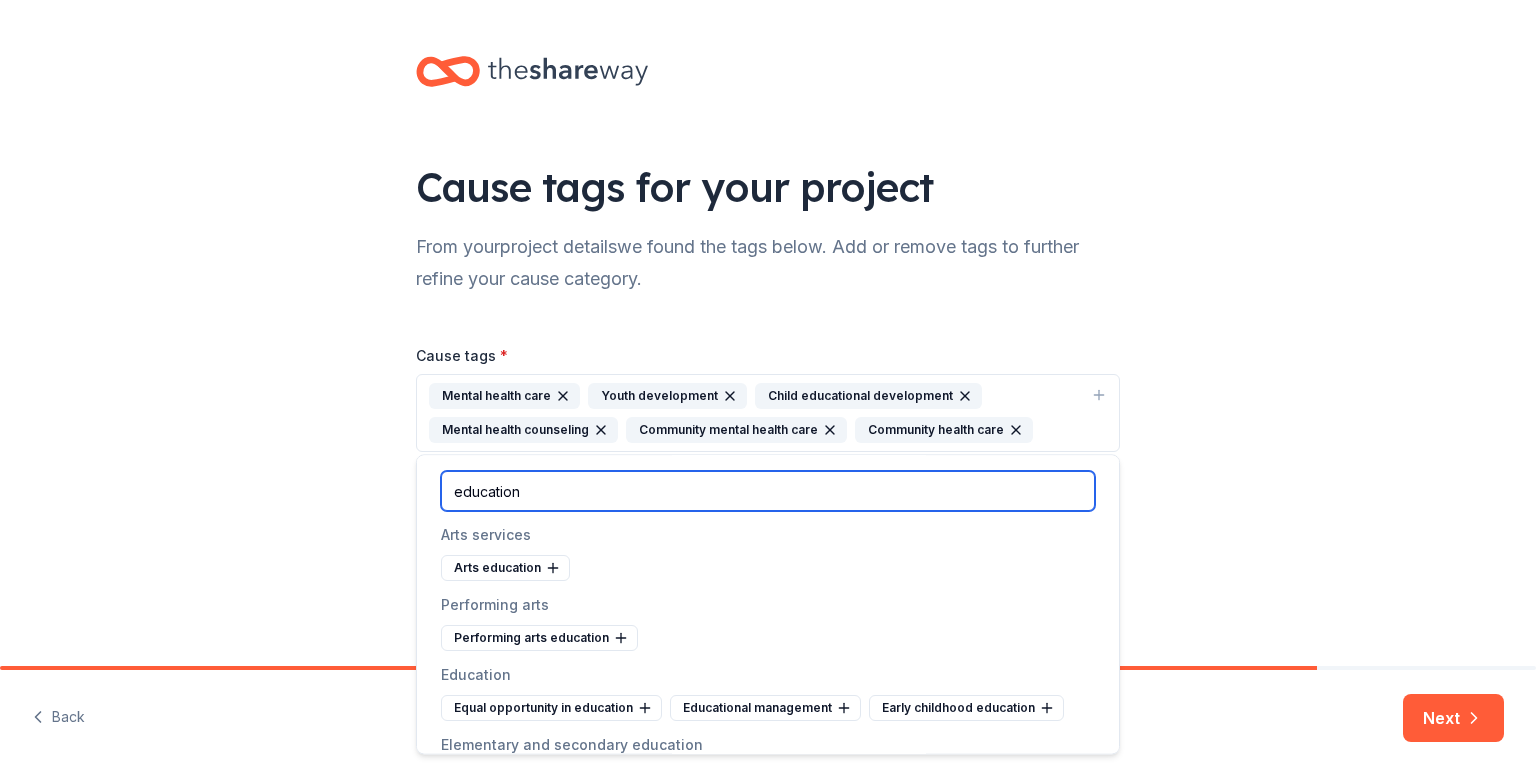 type on "education" 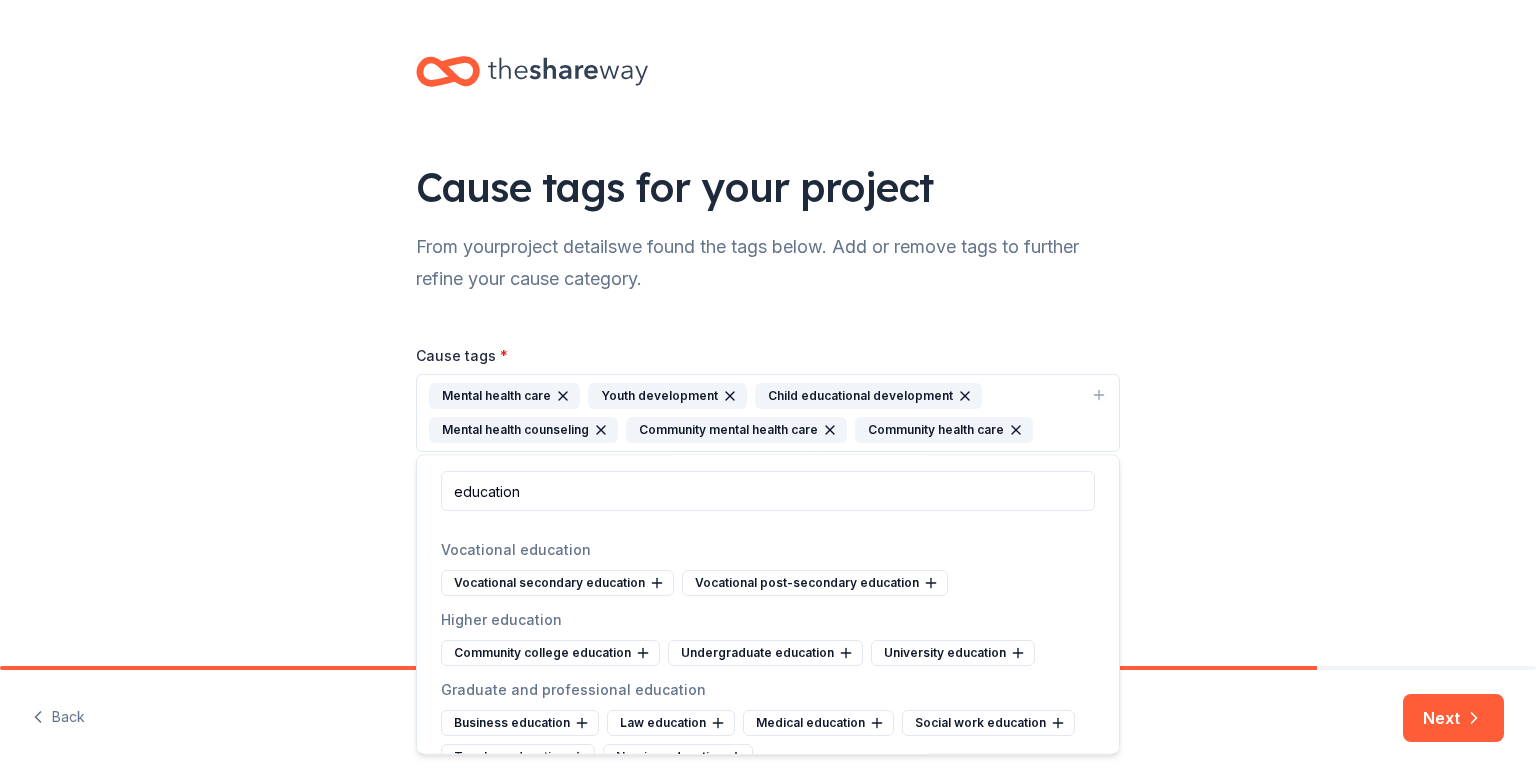 scroll, scrollTop: 336, scrollLeft: 0, axis: vertical 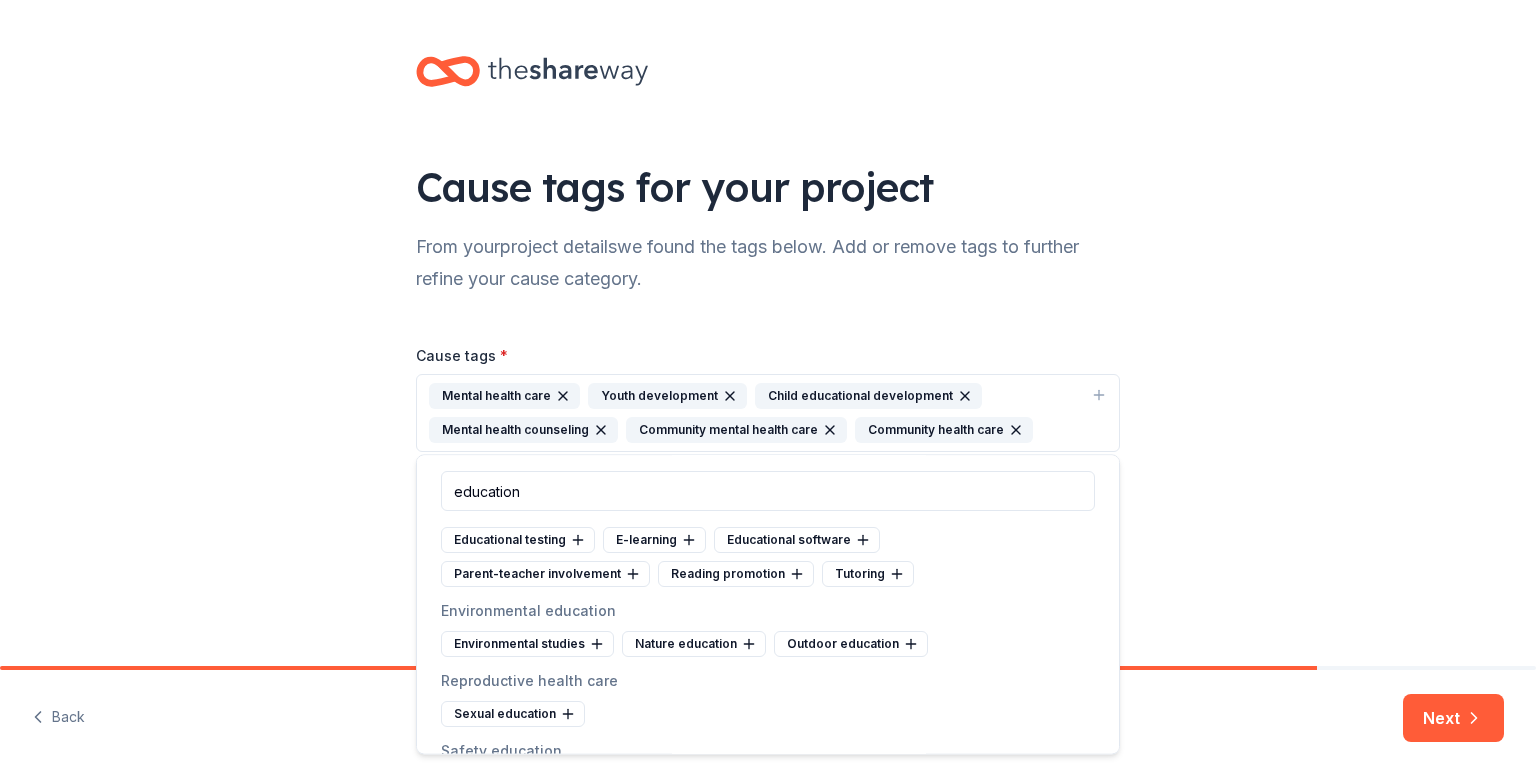 click on "Cause tags for your project From your project details we found the tags below. Add or remove tags to further refine your cause category. Cause tags * Mental health care Youth development Child educational development Mental health counseling Community mental health care Community health care" at bounding box center (768, 274) 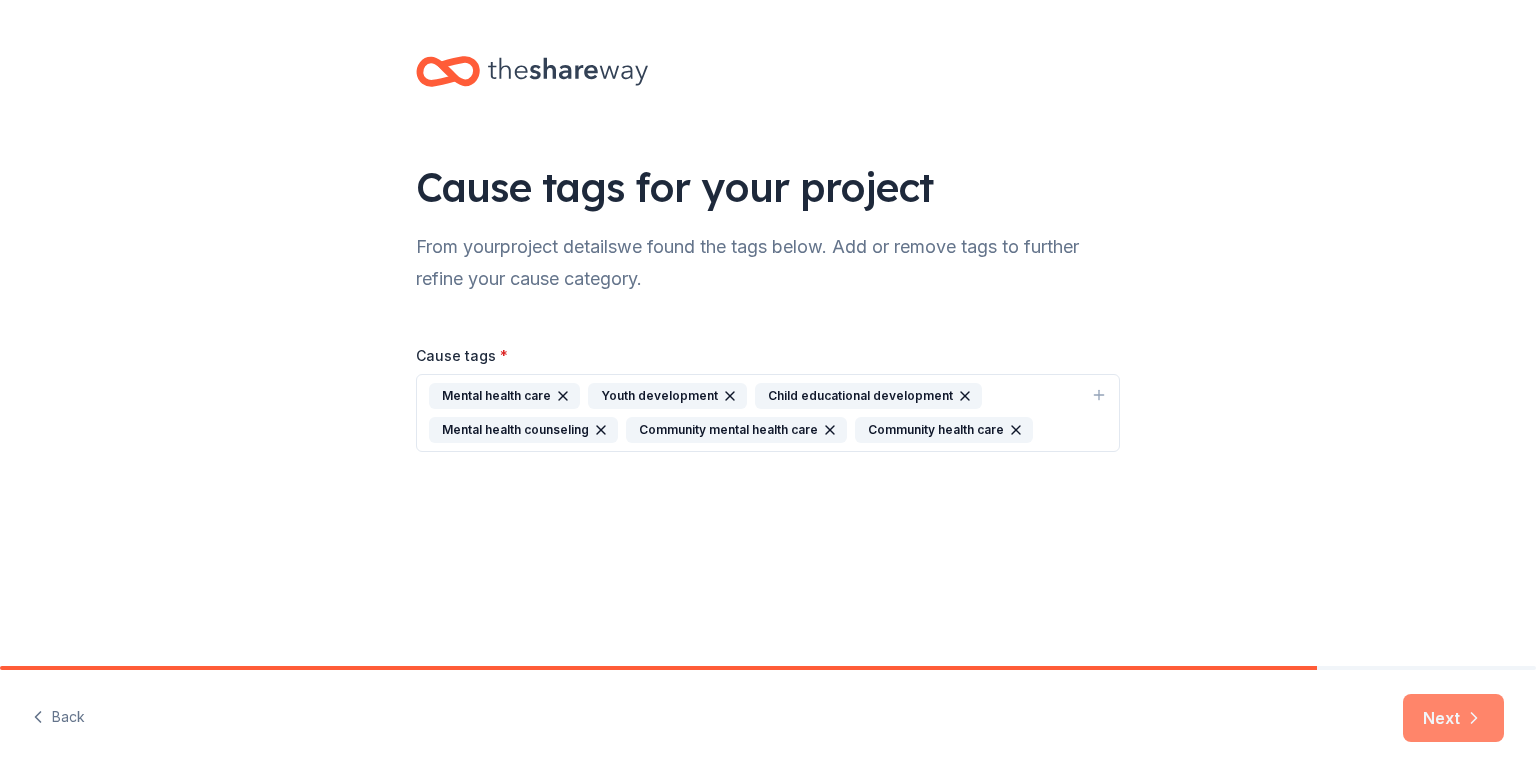 click on "Next" at bounding box center (1453, 718) 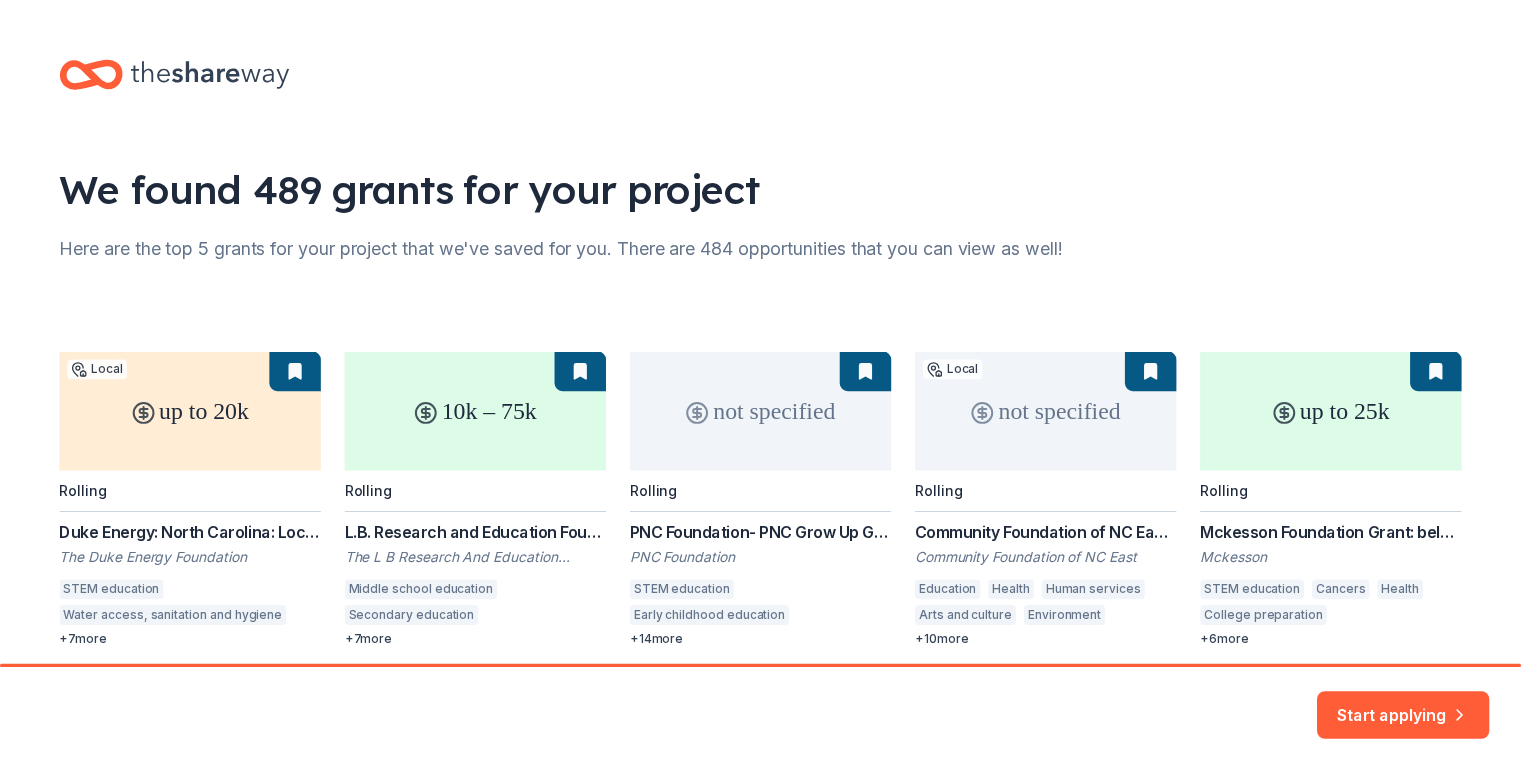 scroll, scrollTop: 80, scrollLeft: 0, axis: vertical 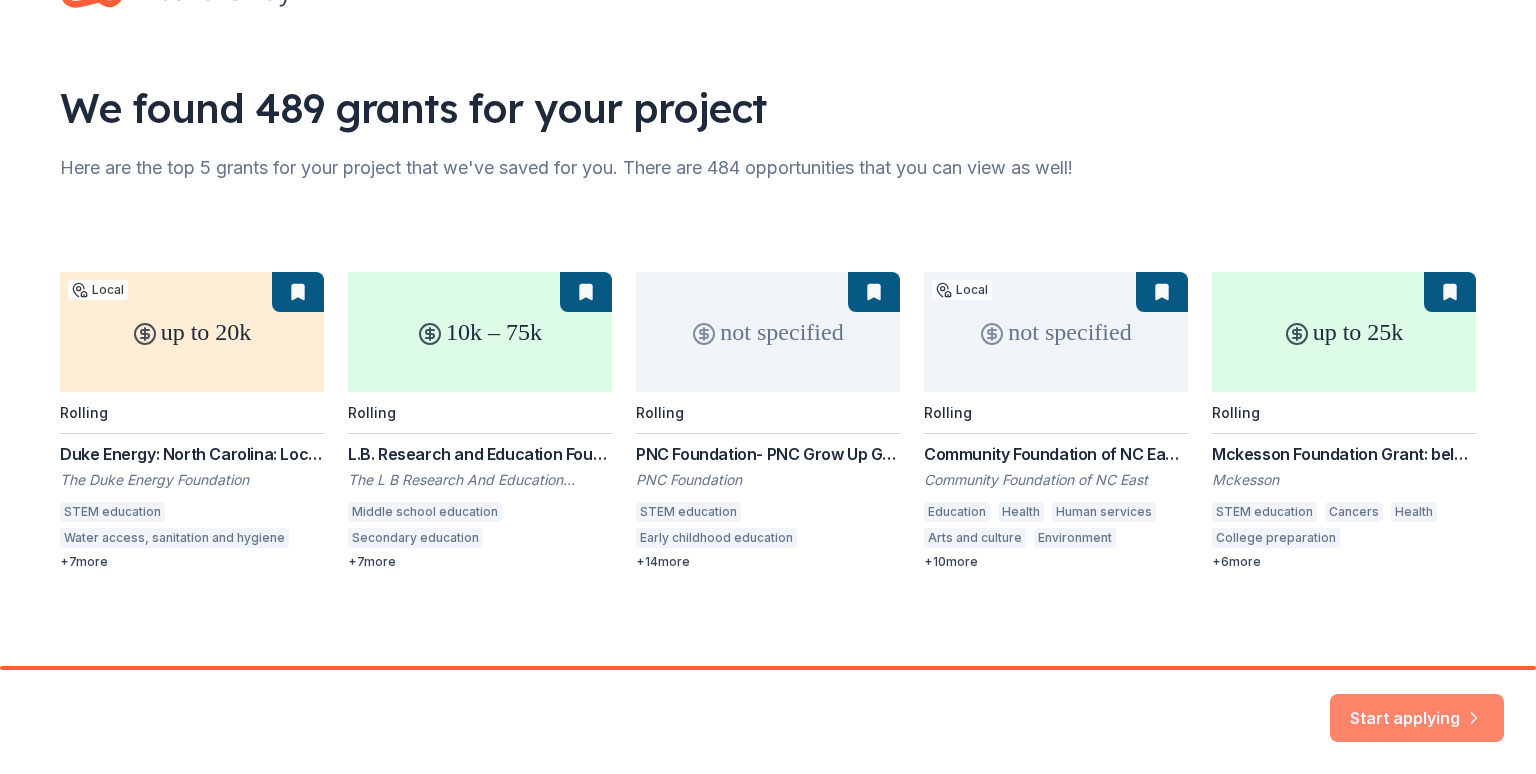 click on "Start applying" at bounding box center [1417, 706] 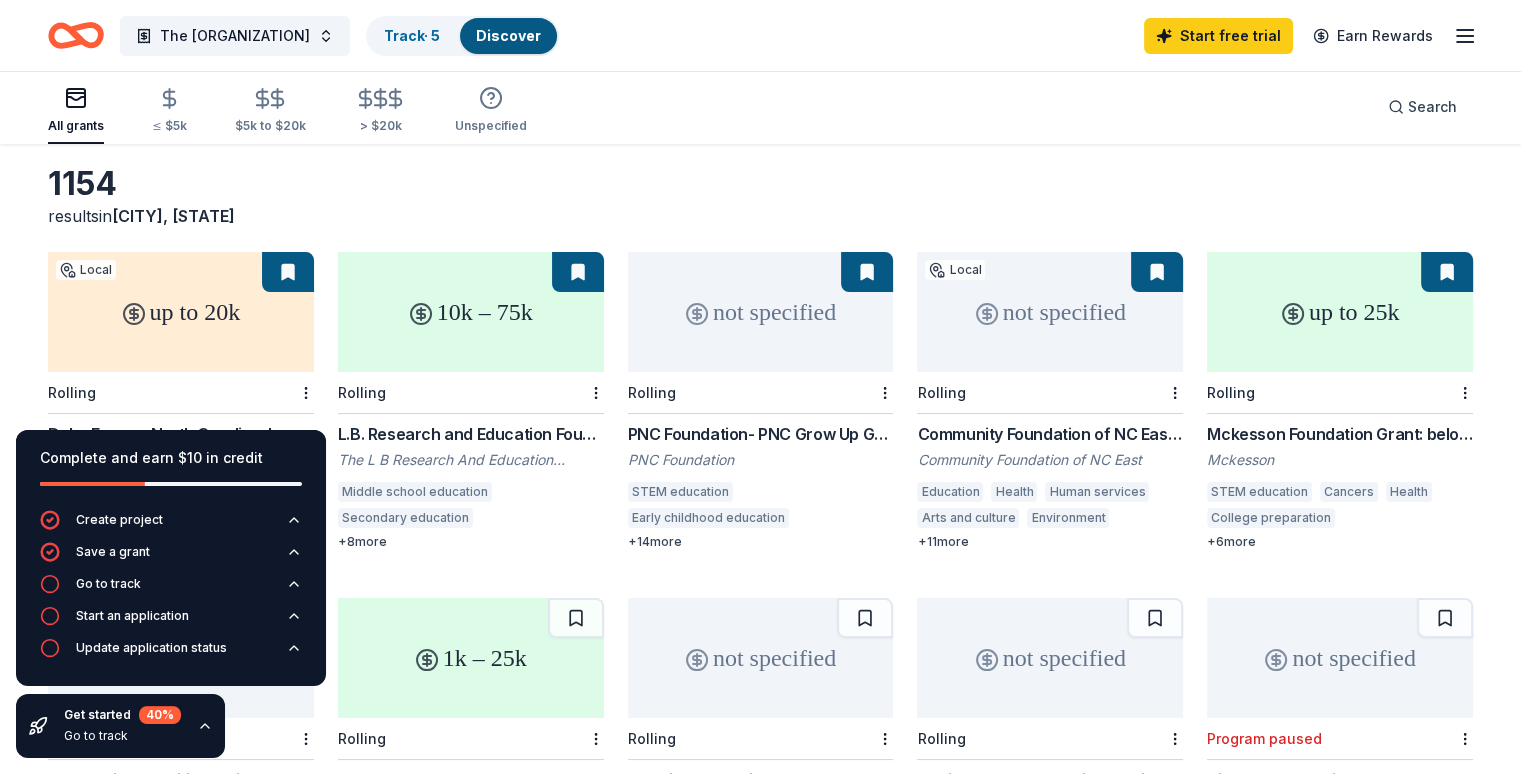 scroll, scrollTop: 84, scrollLeft: 0, axis: vertical 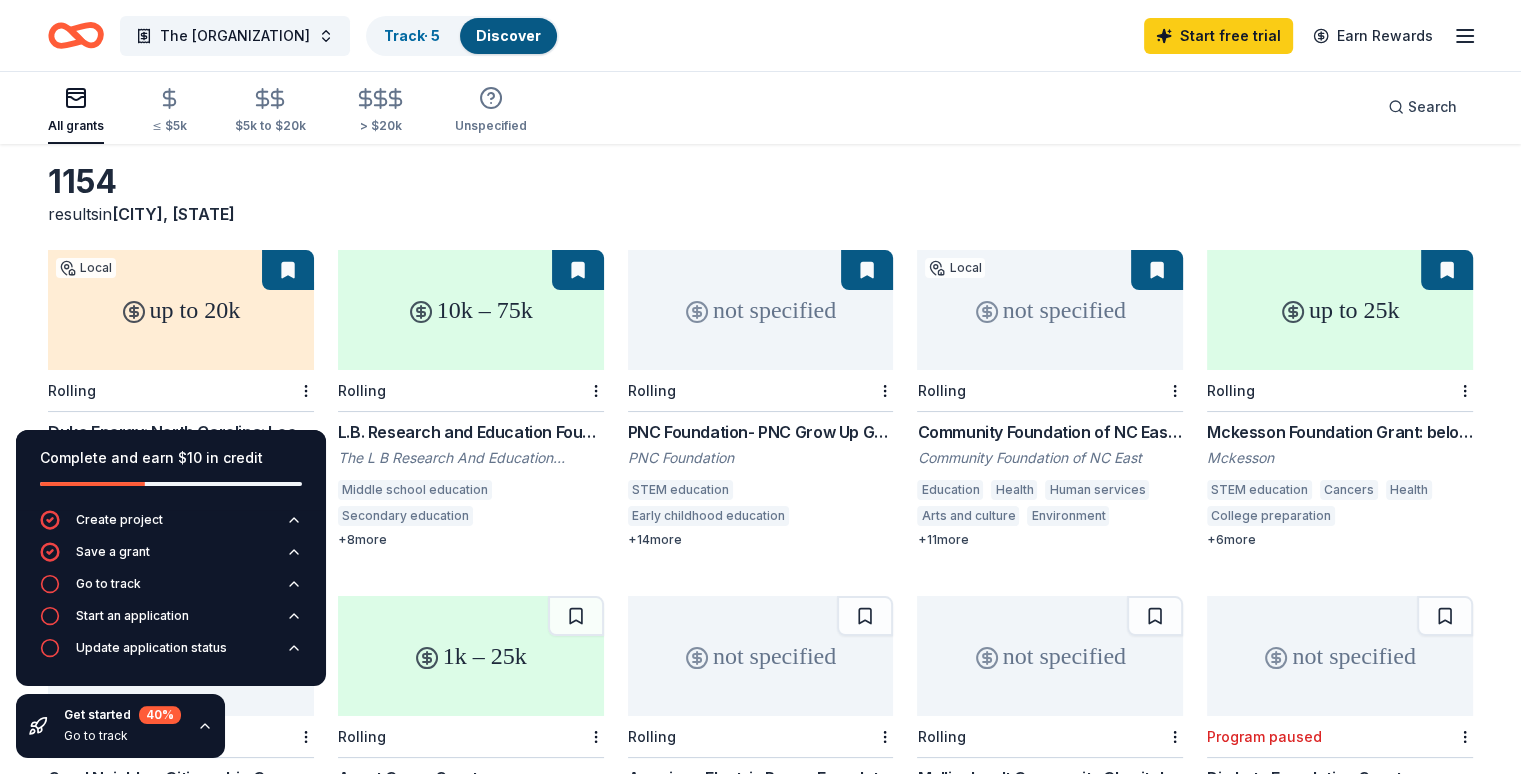 click on "Community Foundation of NC East Grants" at bounding box center (1050, 432) 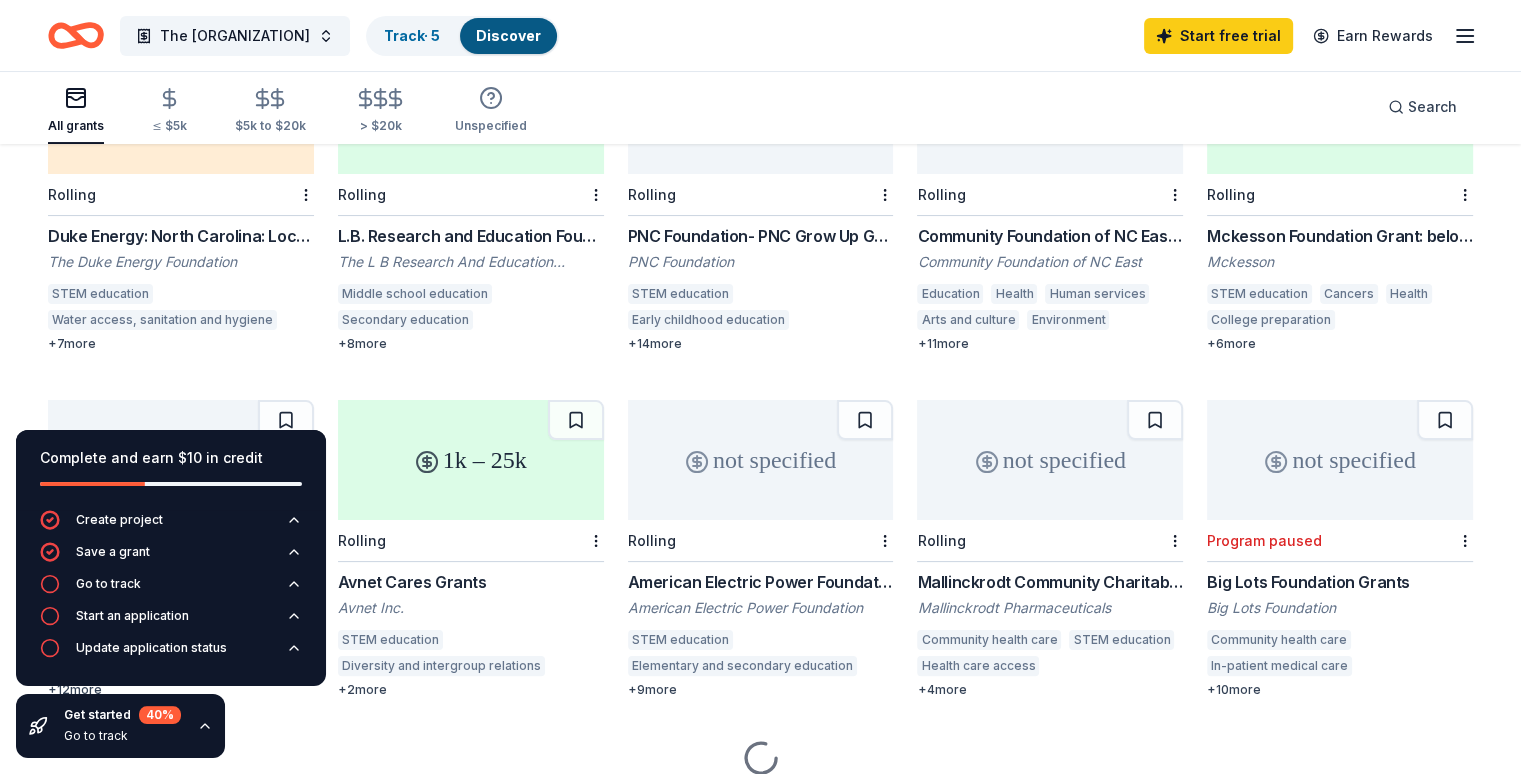scroll, scrollTop: 364, scrollLeft: 0, axis: vertical 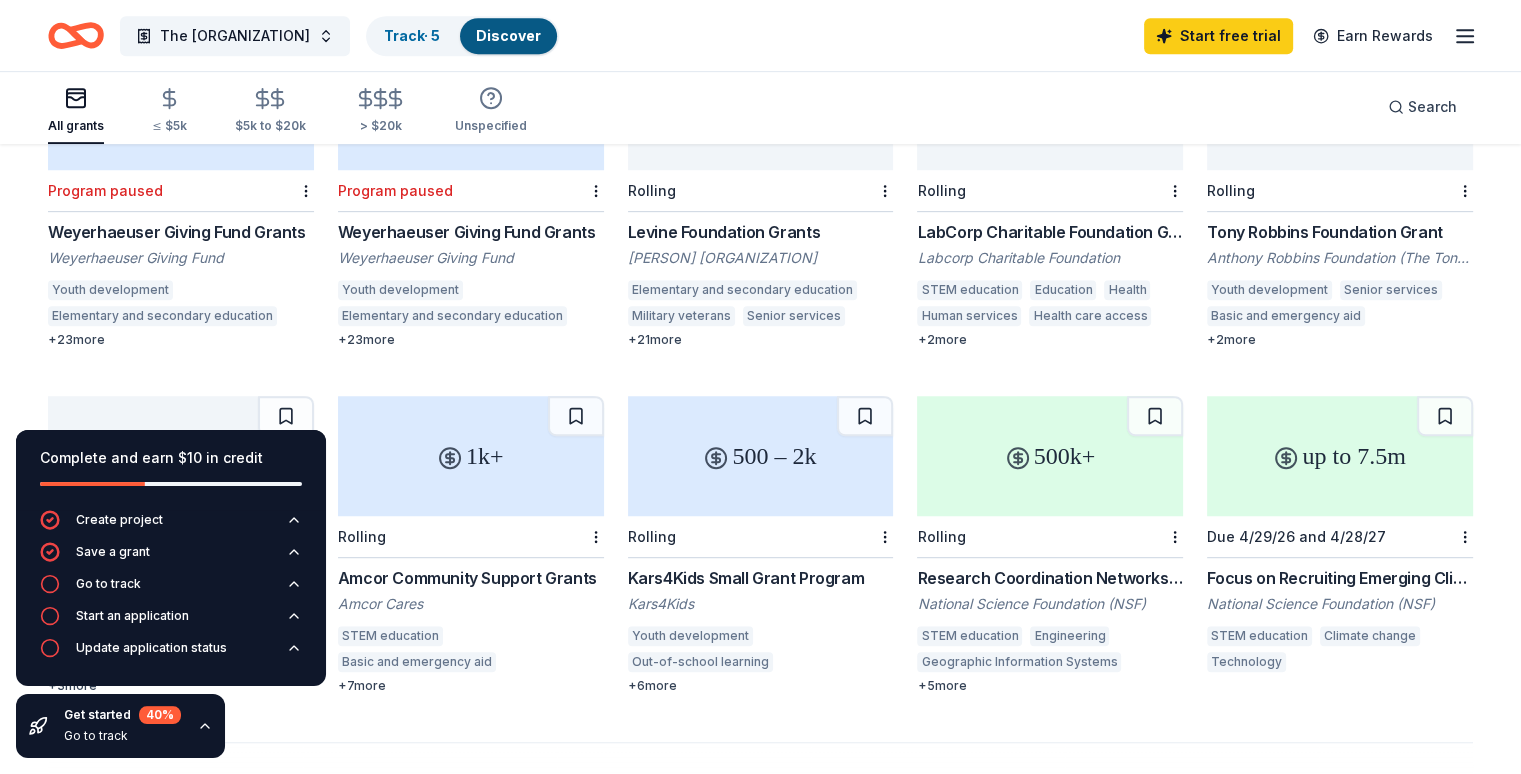 click on "Tony Robbins Foundation Grant" at bounding box center (1340, 232) 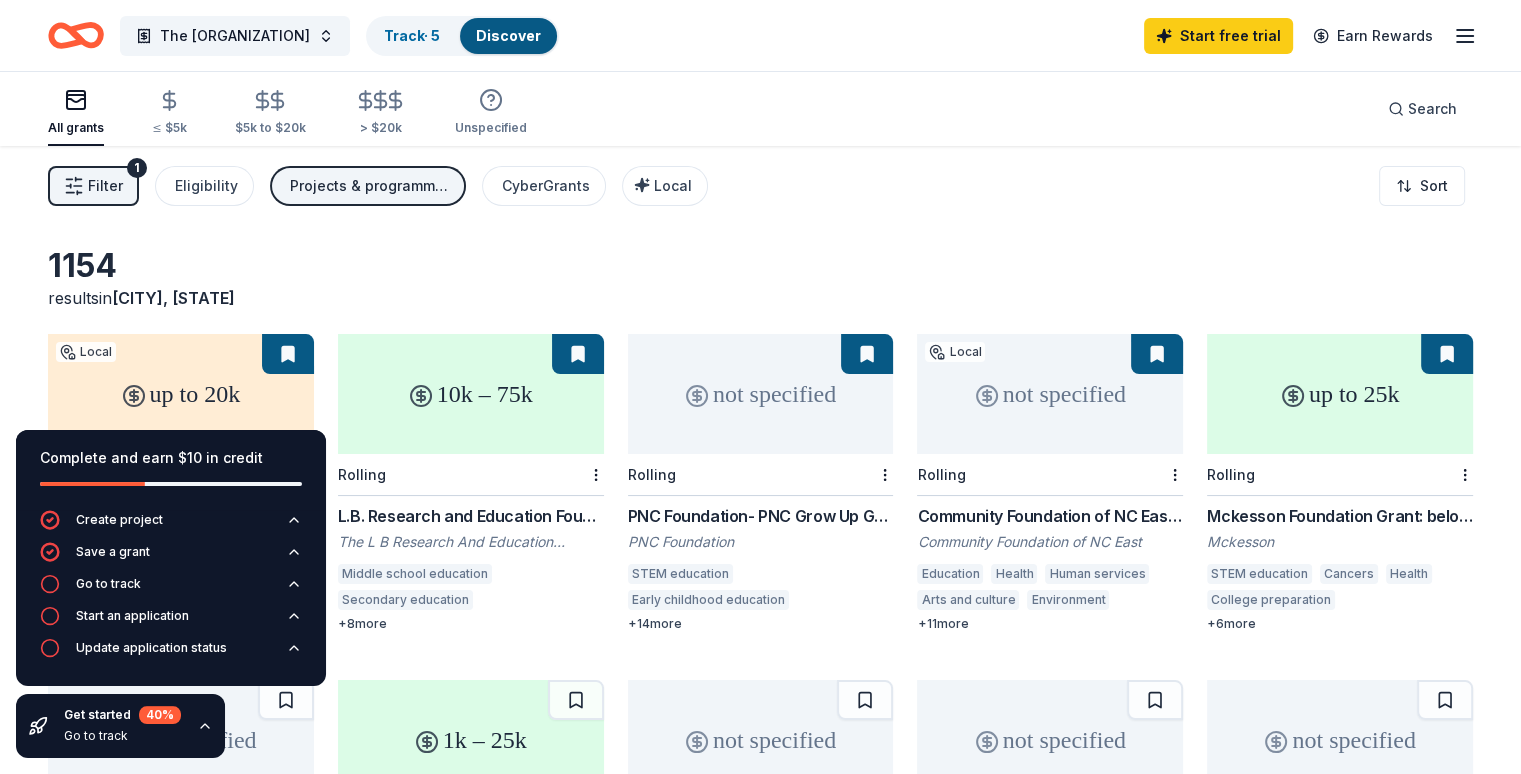 scroll, scrollTop: 976, scrollLeft: 0, axis: vertical 